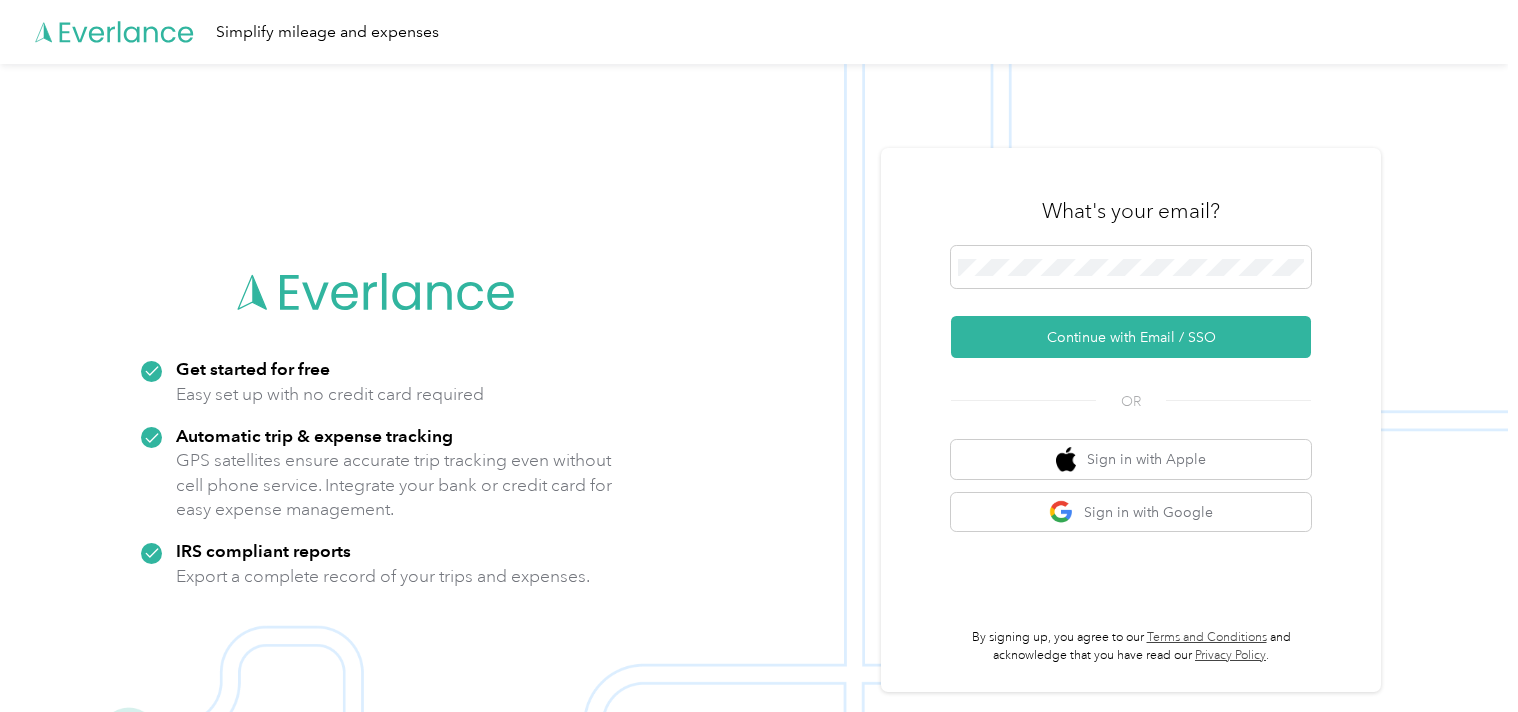 scroll, scrollTop: 0, scrollLeft: 0, axis: both 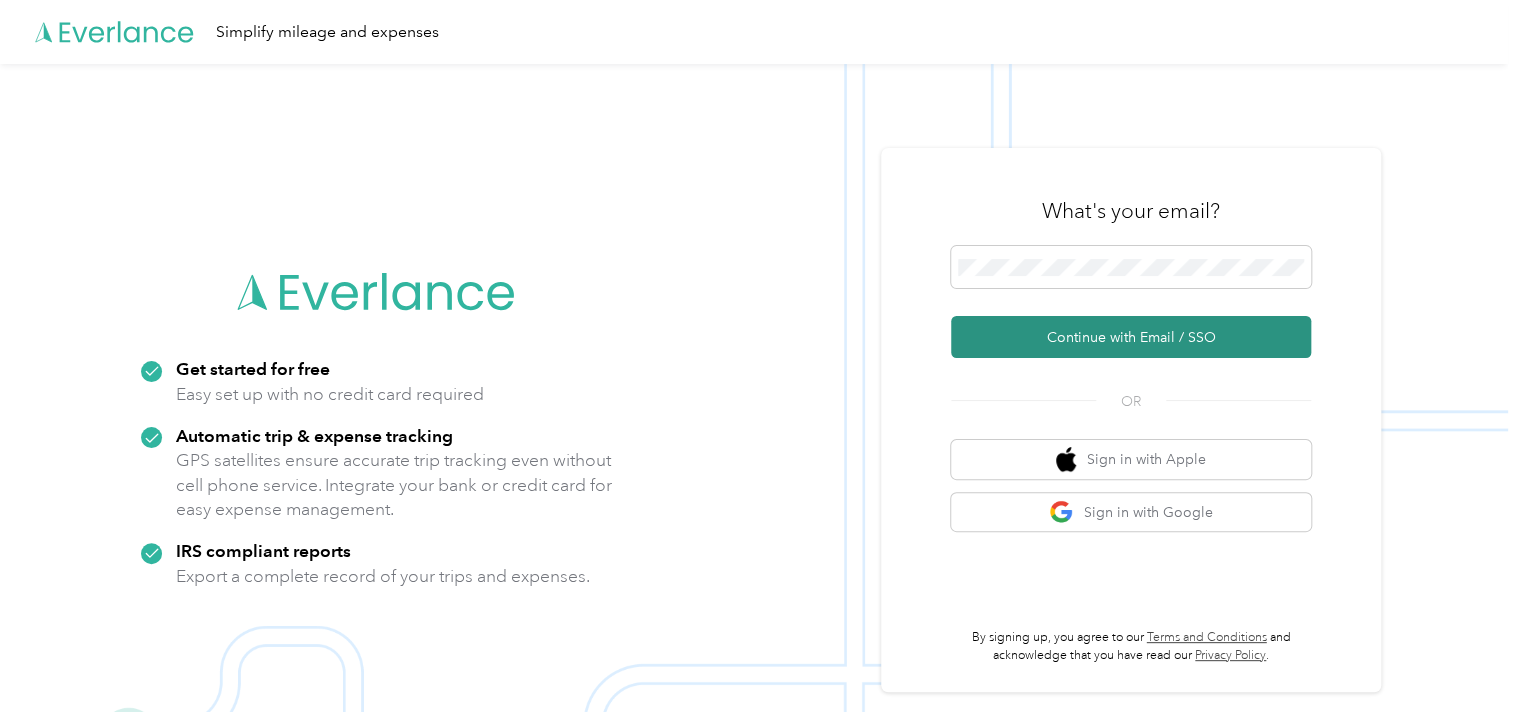 click on "Continue with Email / SSO" at bounding box center (1131, 337) 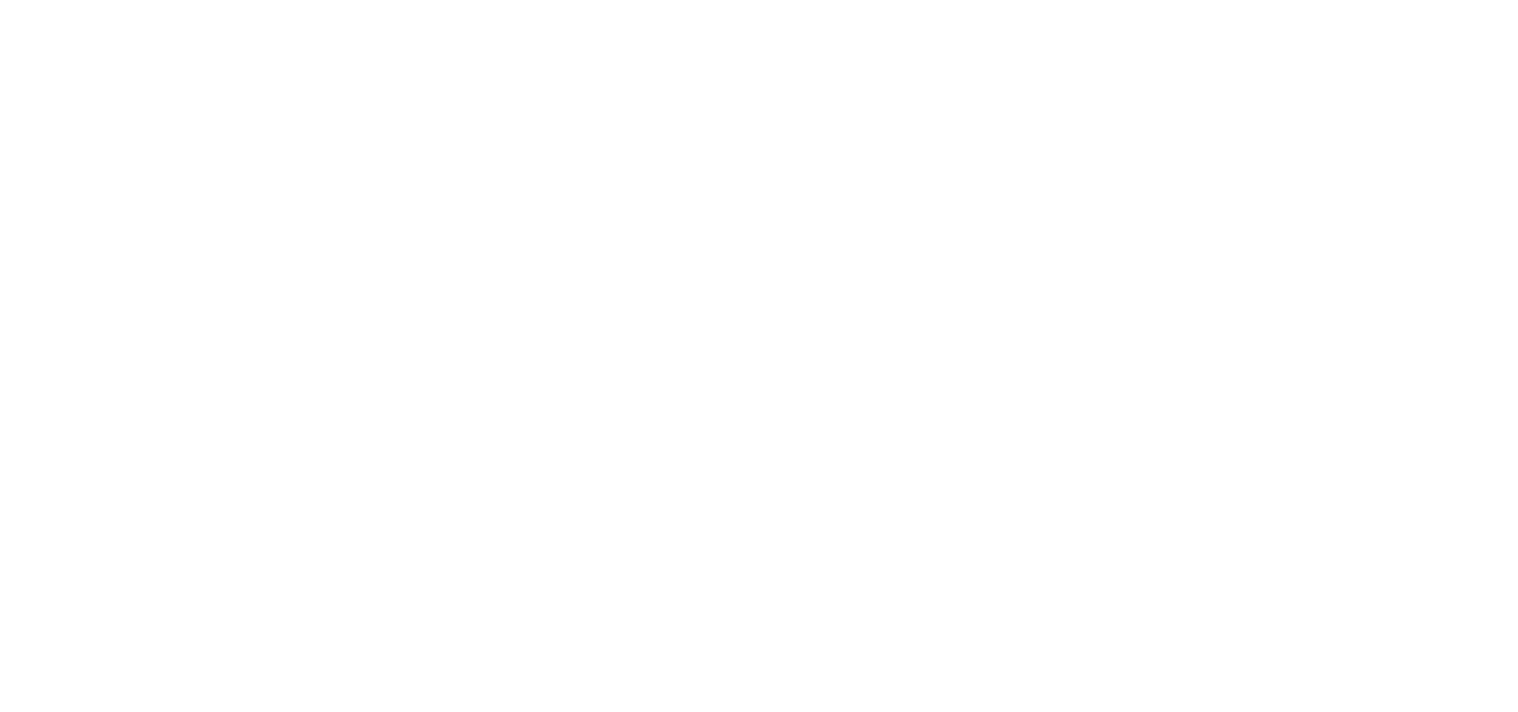 scroll, scrollTop: 0, scrollLeft: 0, axis: both 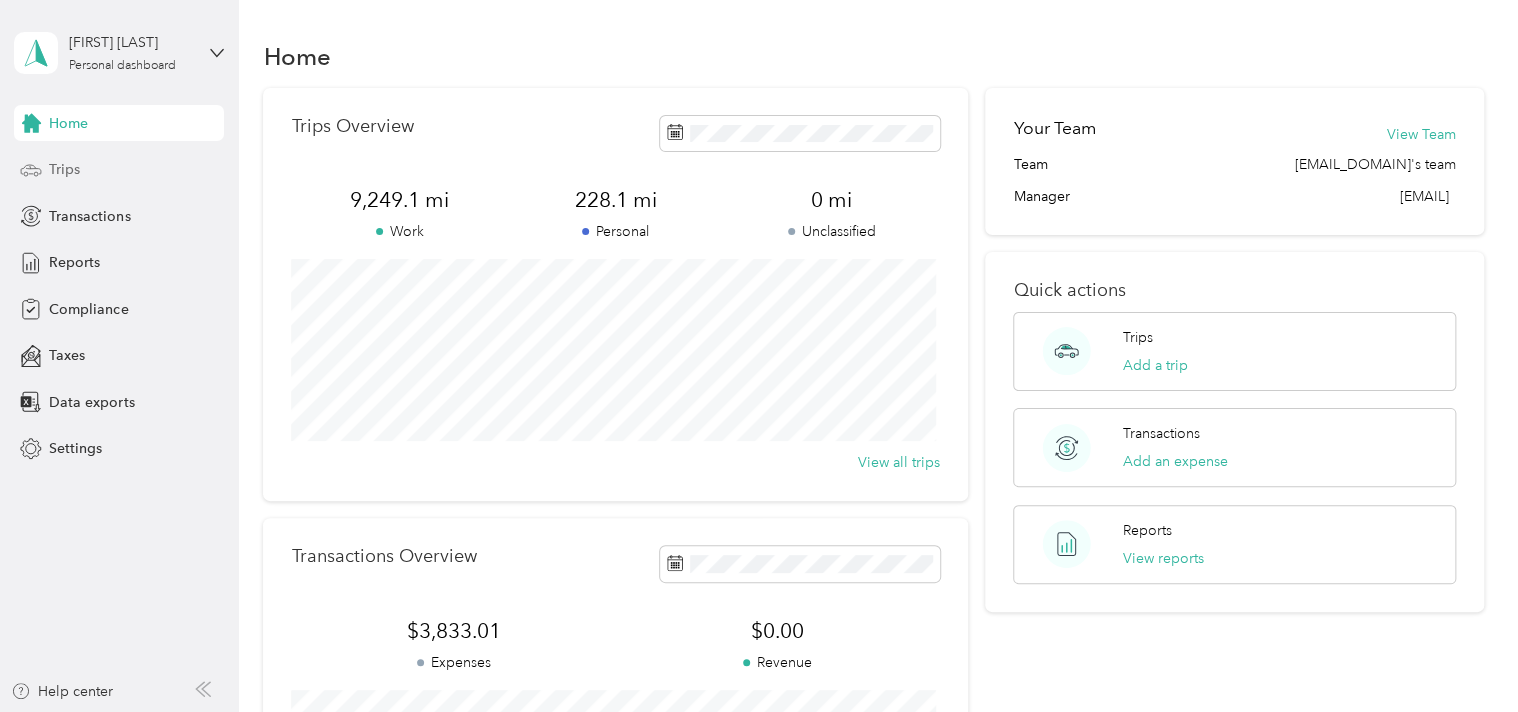 click on "Trips" at bounding box center (119, 170) 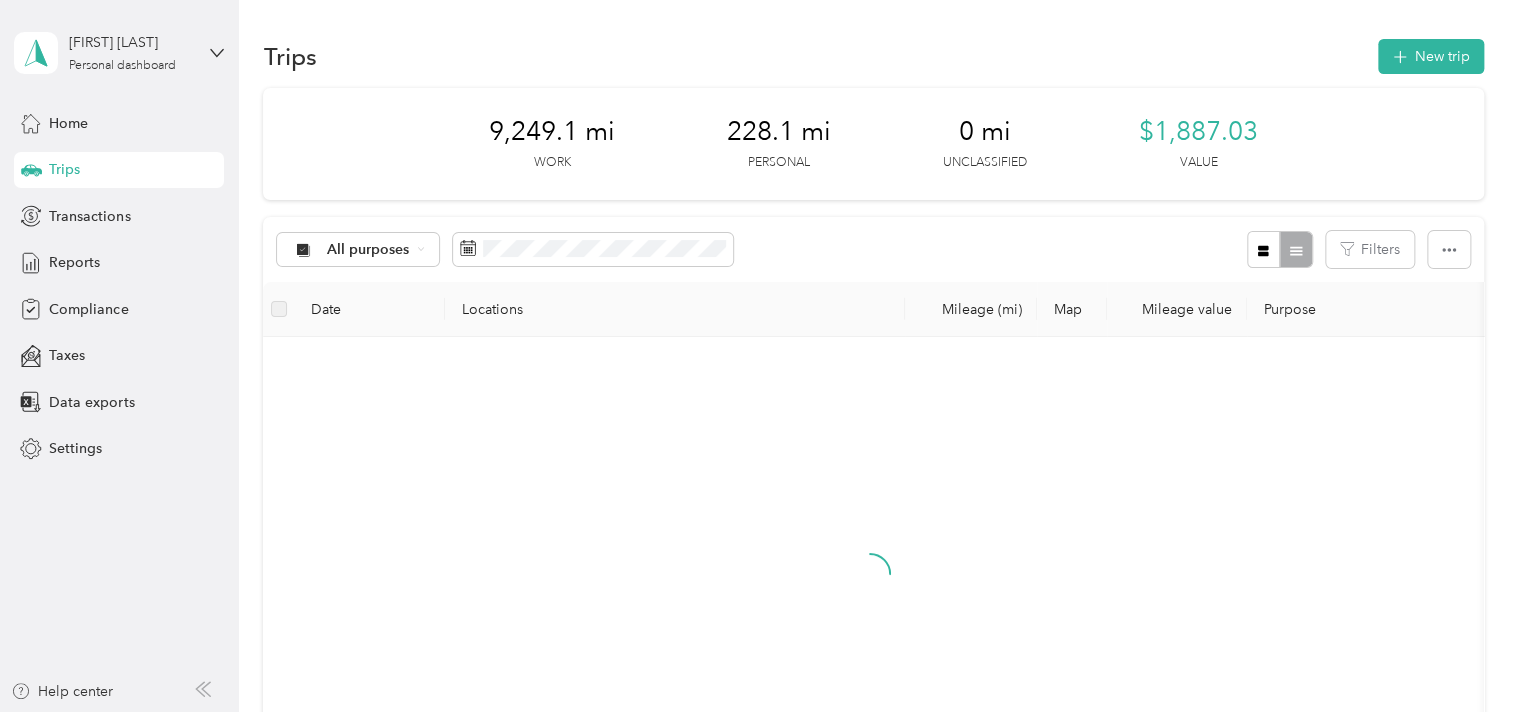 click at bounding box center (870, 591) 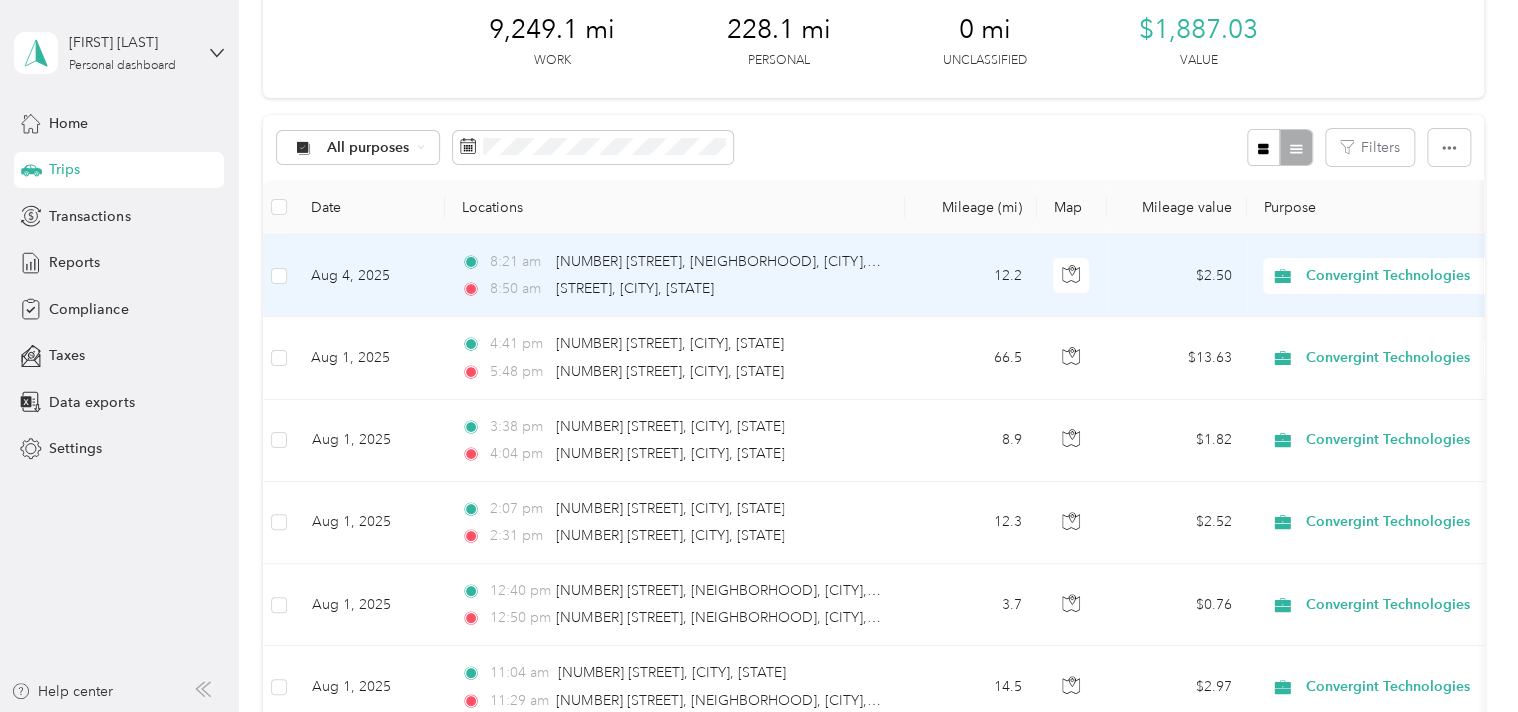 scroll, scrollTop: 0, scrollLeft: 0, axis: both 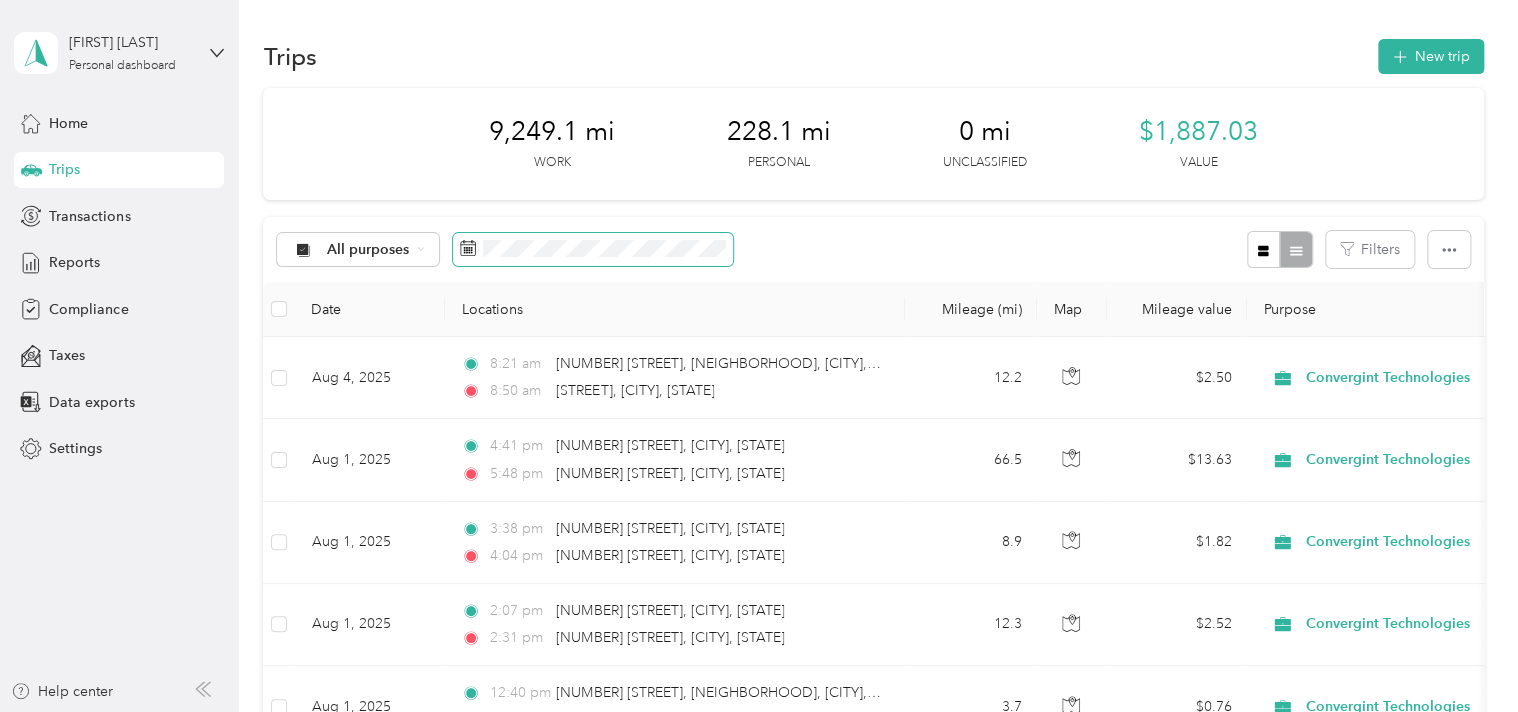 click at bounding box center (593, 250) 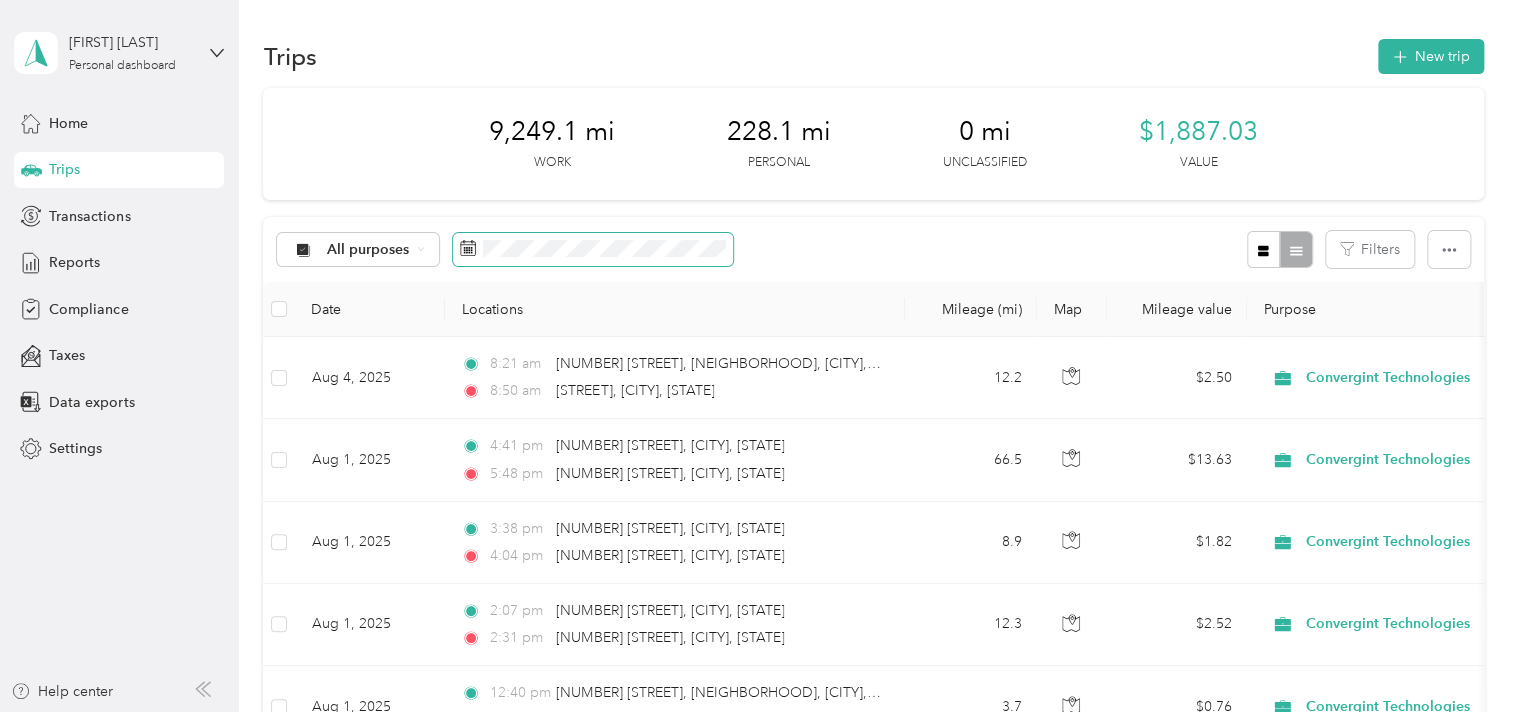 click at bounding box center [593, 250] 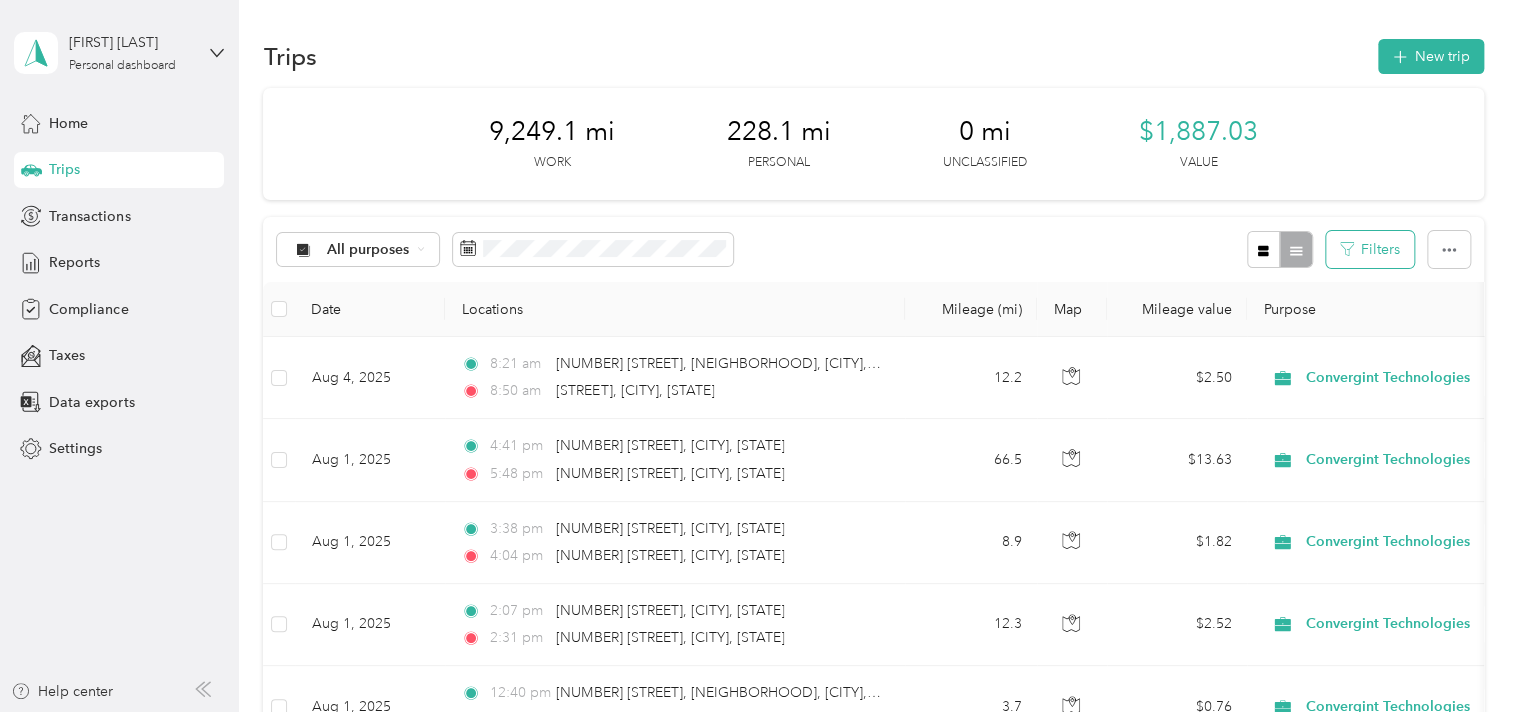 click on "Filters" at bounding box center (1370, 249) 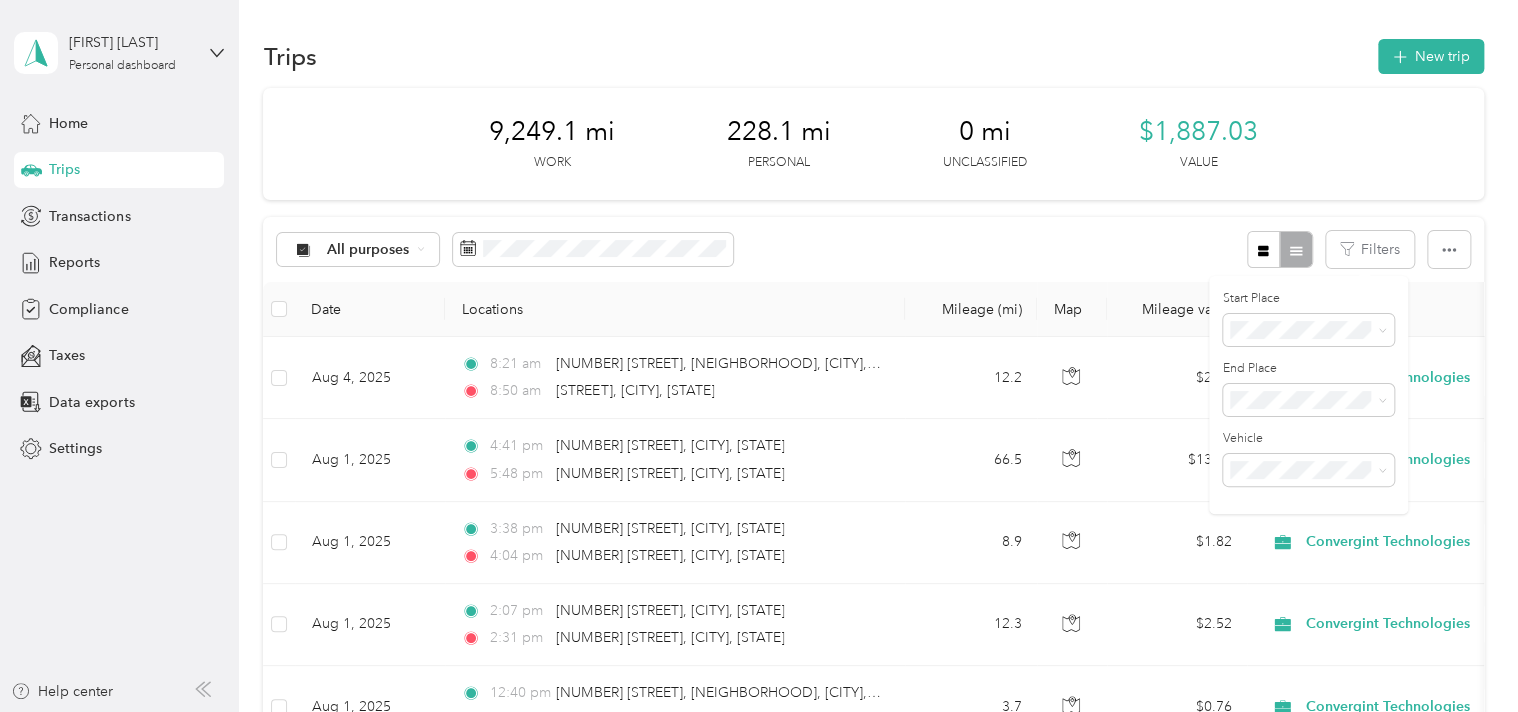 click on "All purposes Filters" at bounding box center (873, 249) 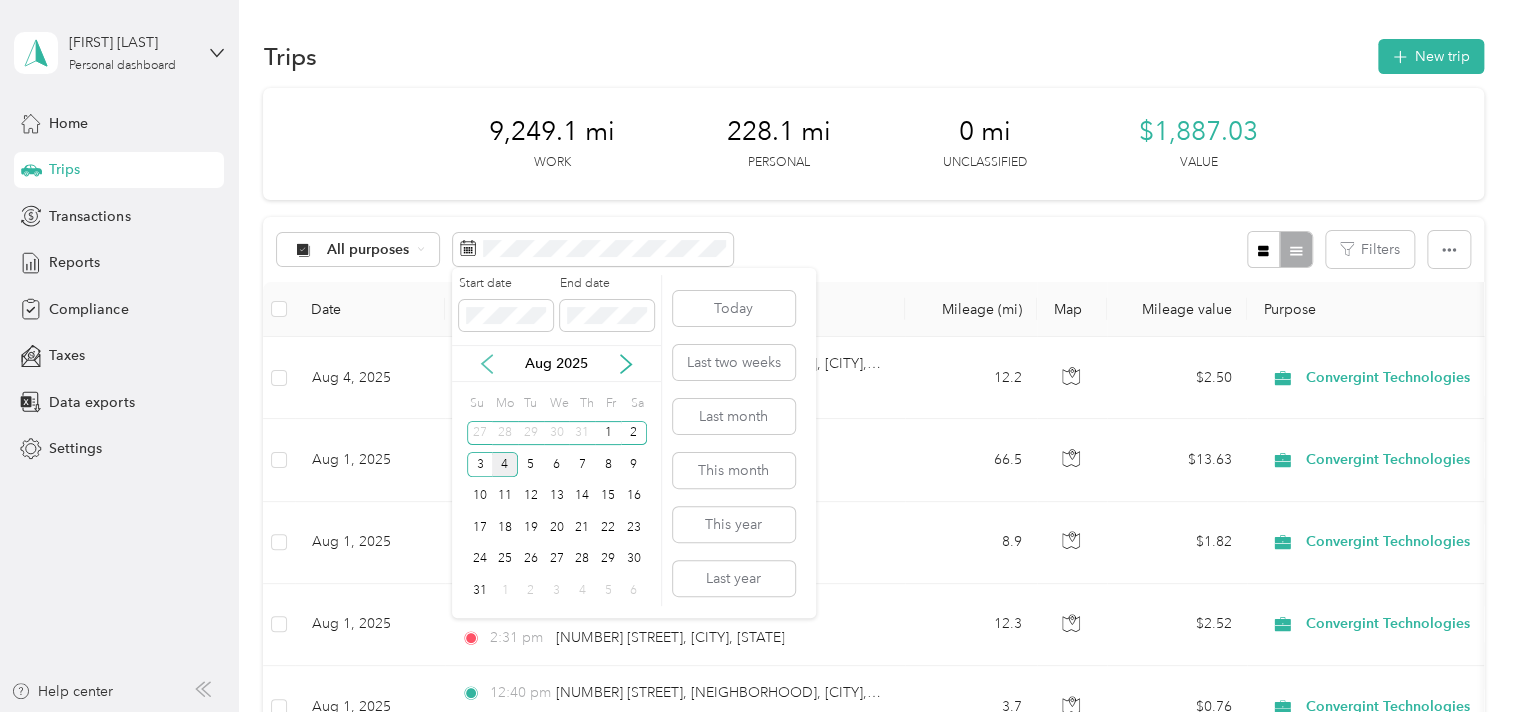 click 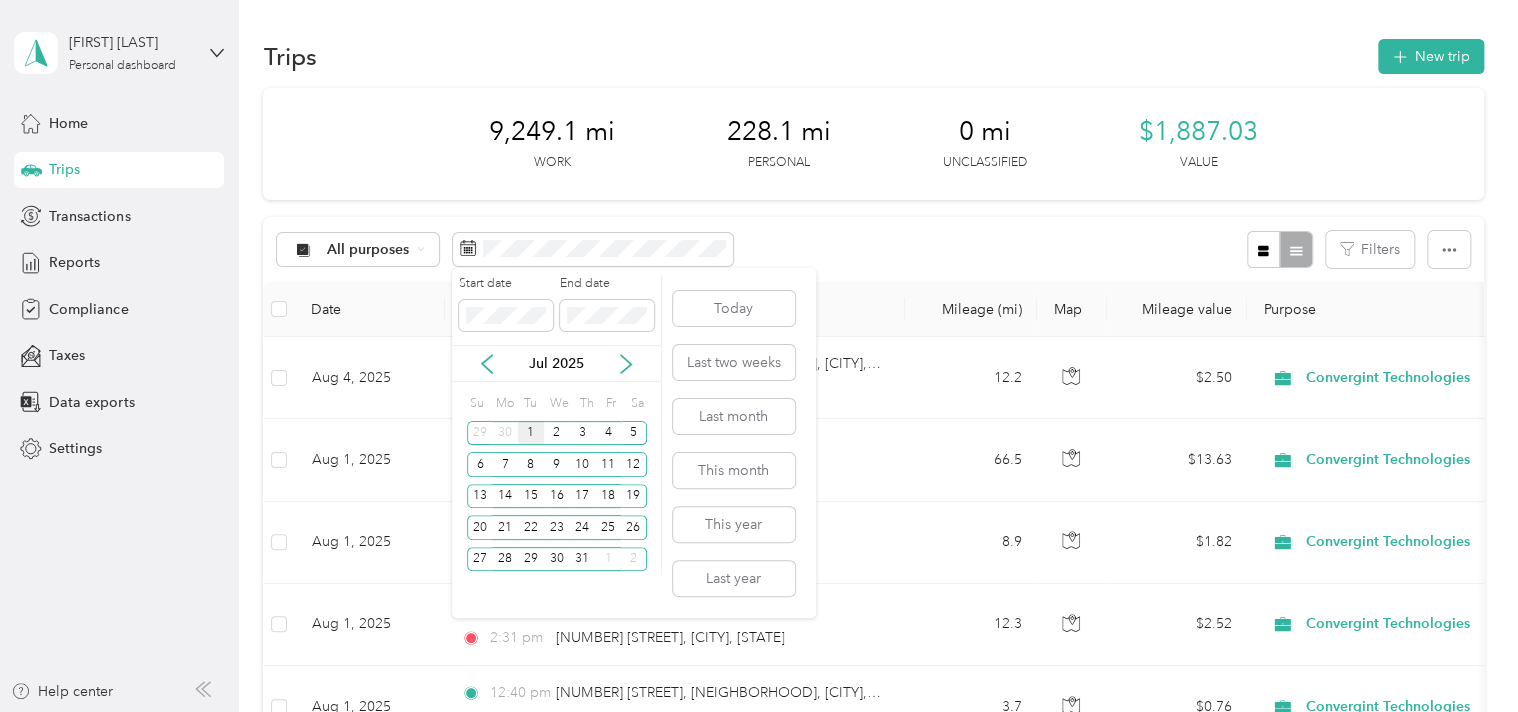 click on "1" at bounding box center (531, 433) 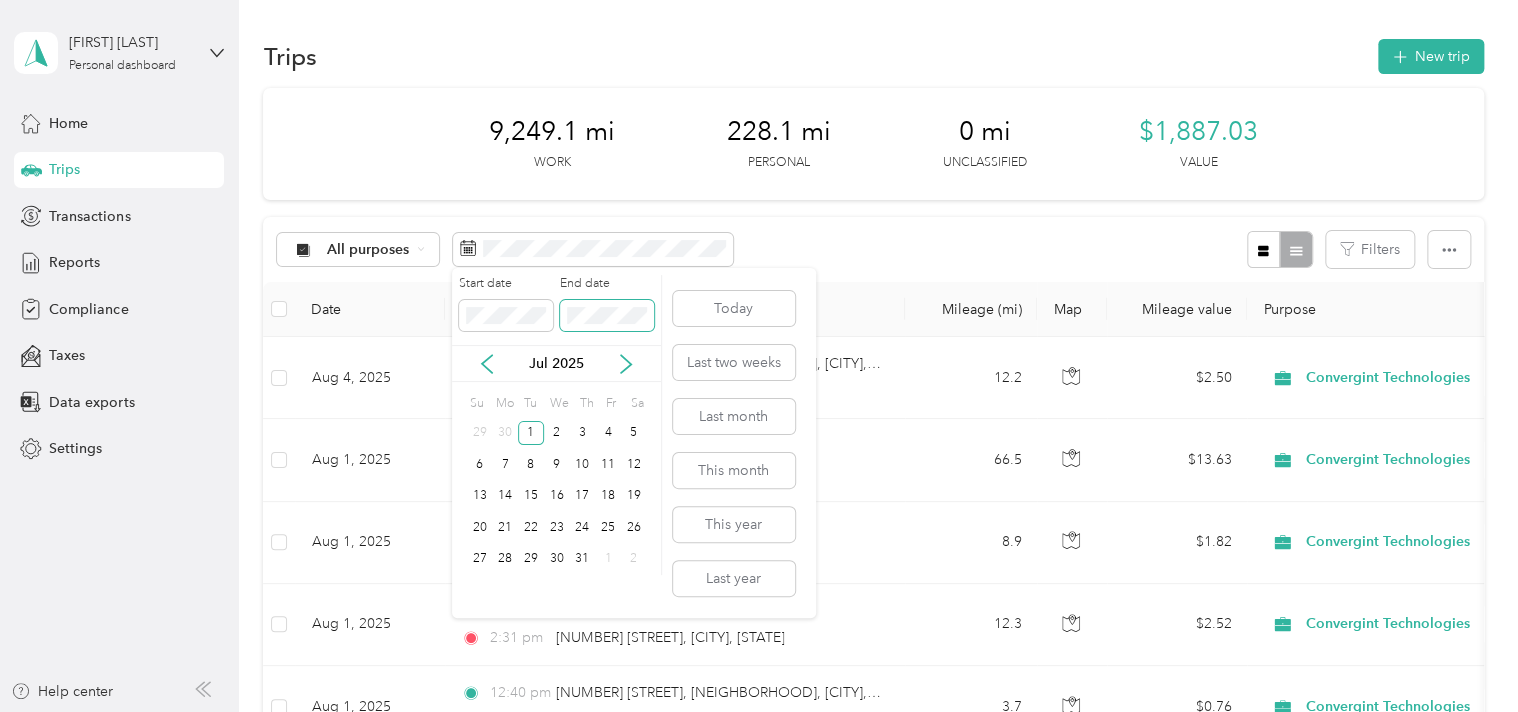 click at bounding box center [607, 316] 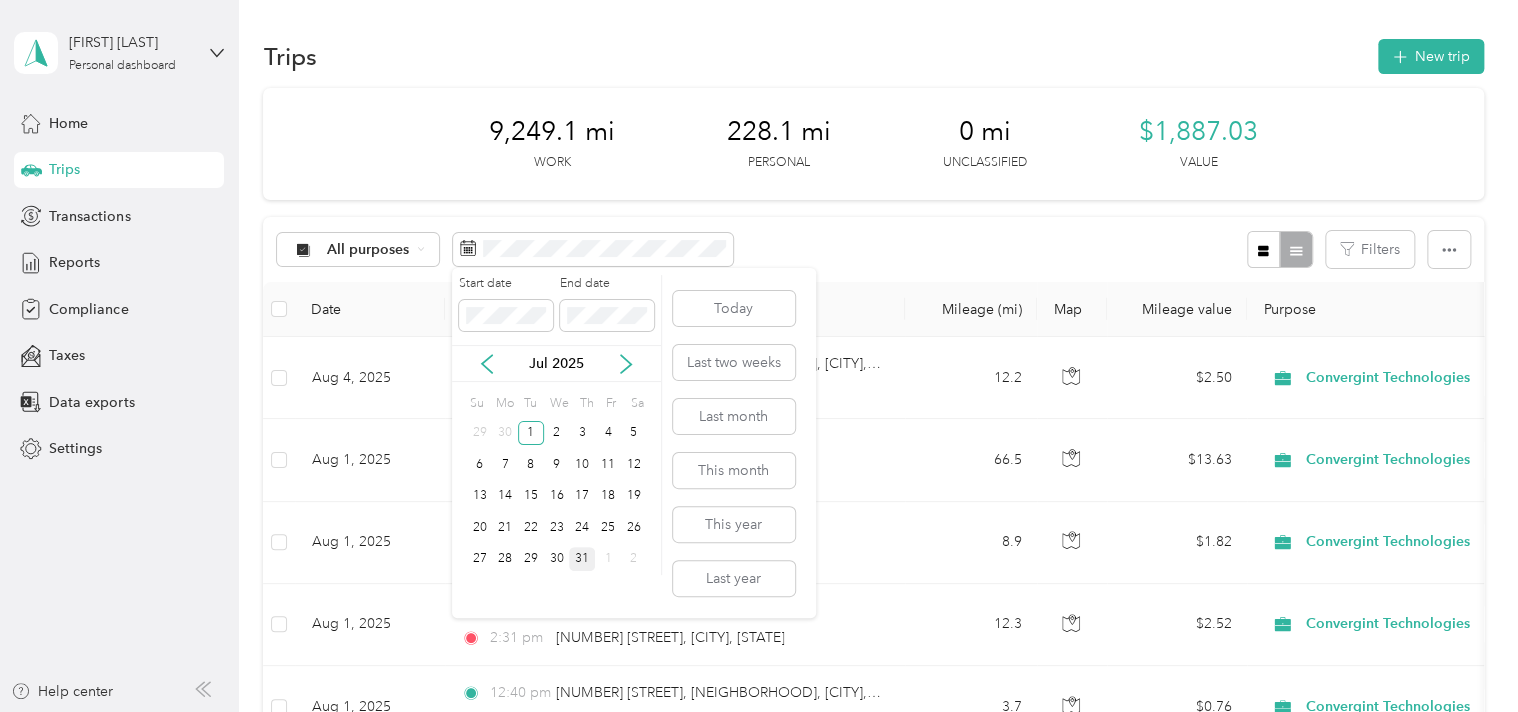 click on "31" at bounding box center (582, 559) 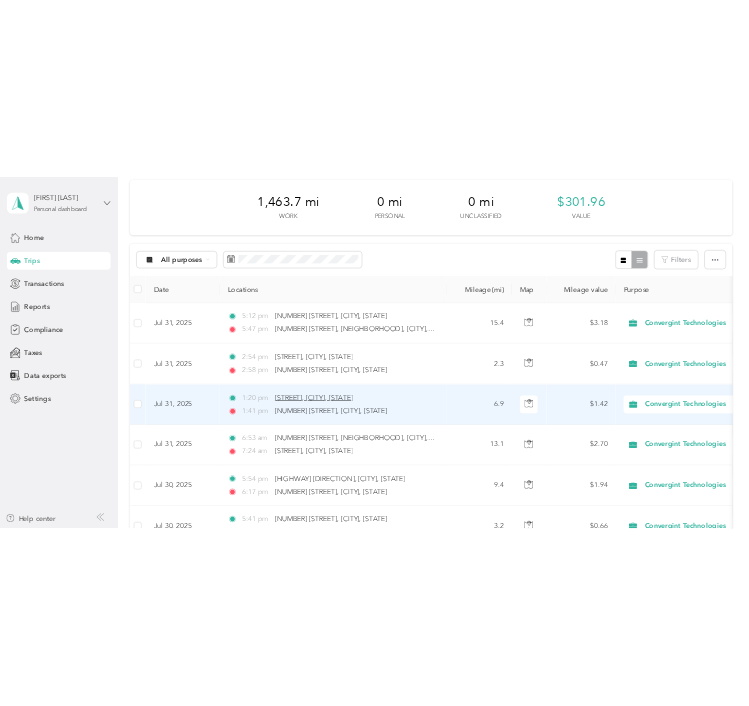 scroll, scrollTop: 83, scrollLeft: 0, axis: vertical 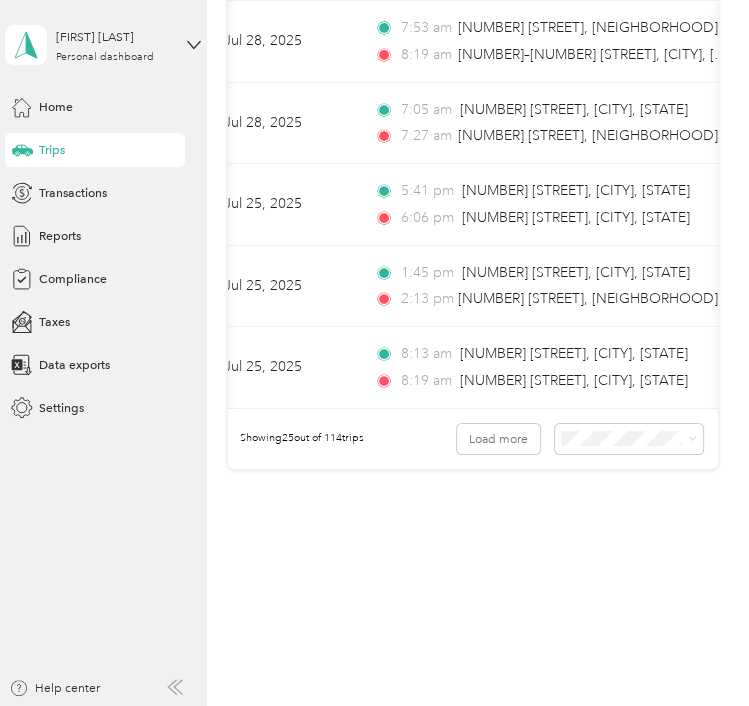 click on "100 per load" at bounding box center [597, 521] 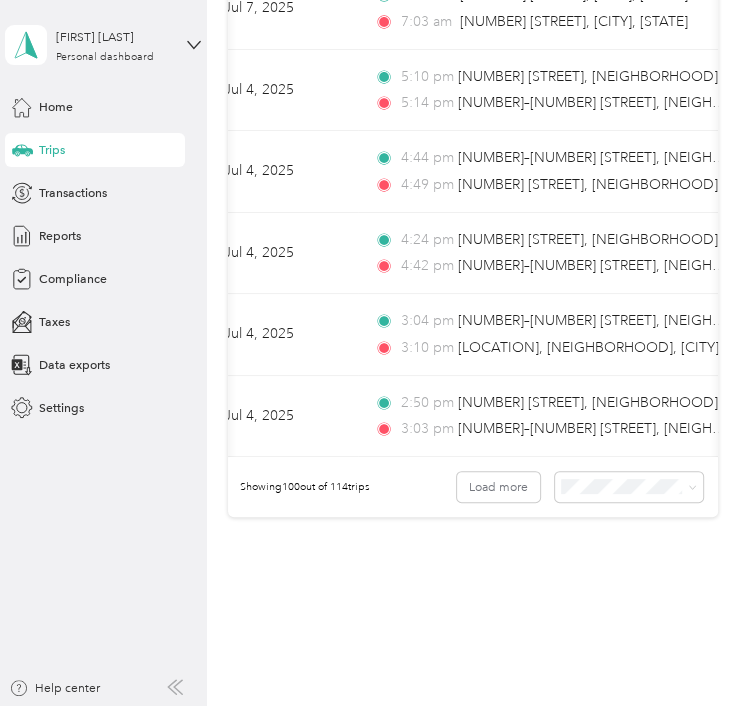 scroll, scrollTop: 8076, scrollLeft: 0, axis: vertical 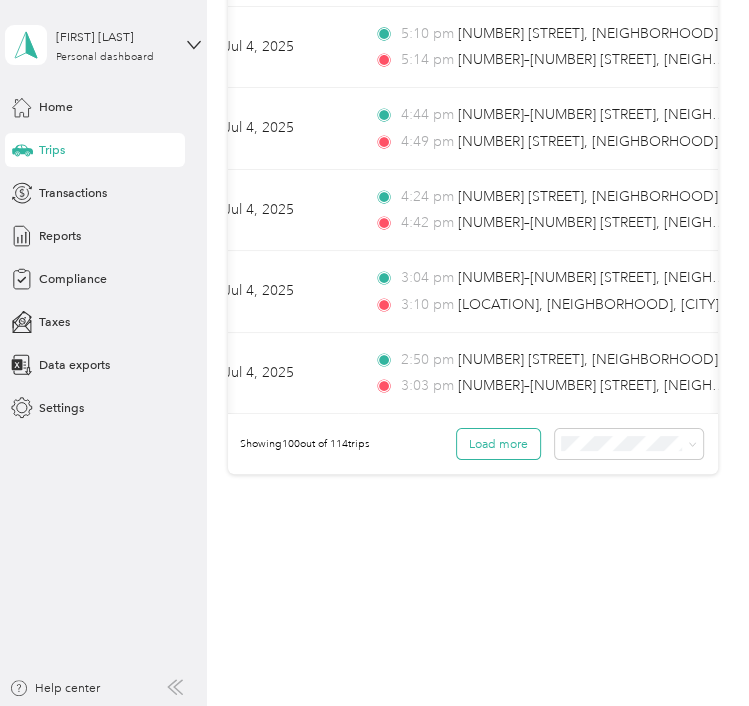click on "Load more" at bounding box center [498, 444] 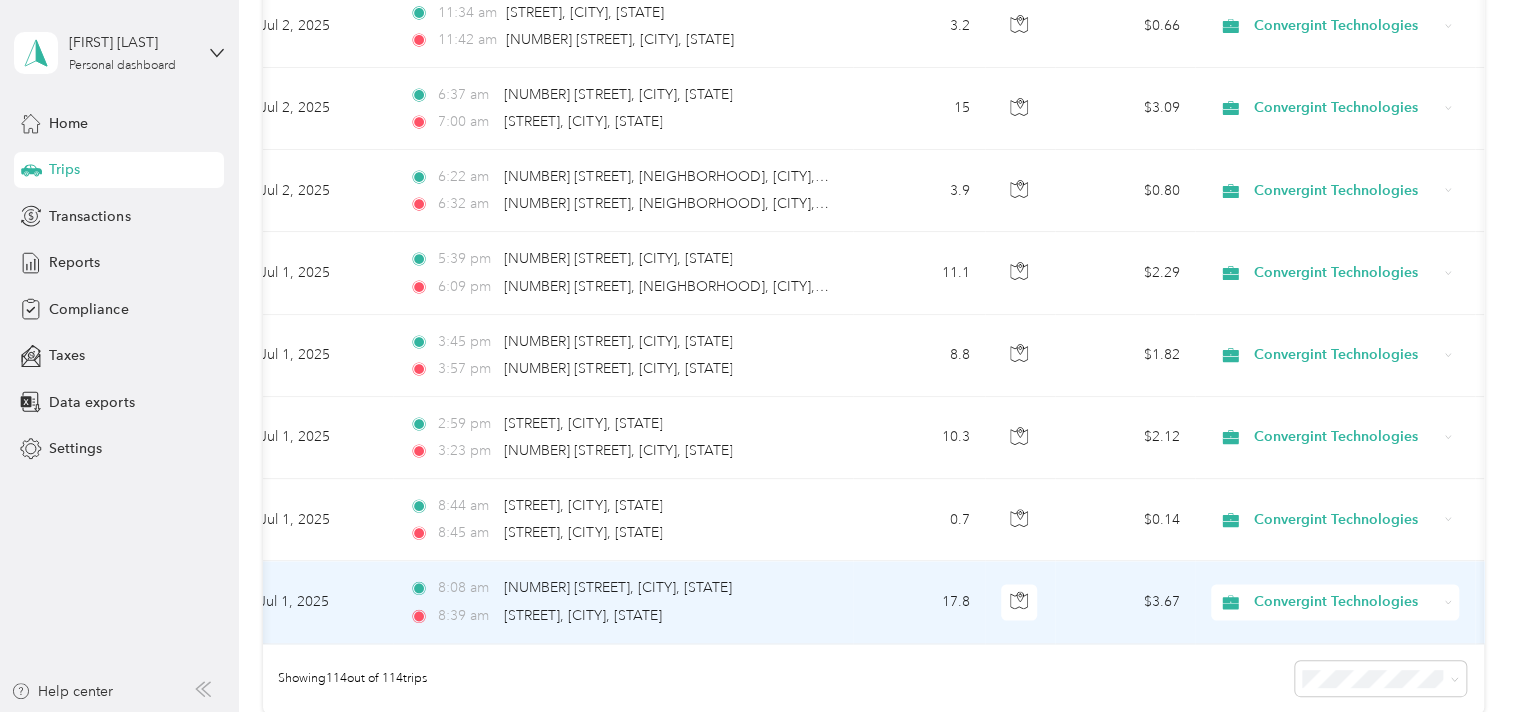 scroll, scrollTop: 9054, scrollLeft: 0, axis: vertical 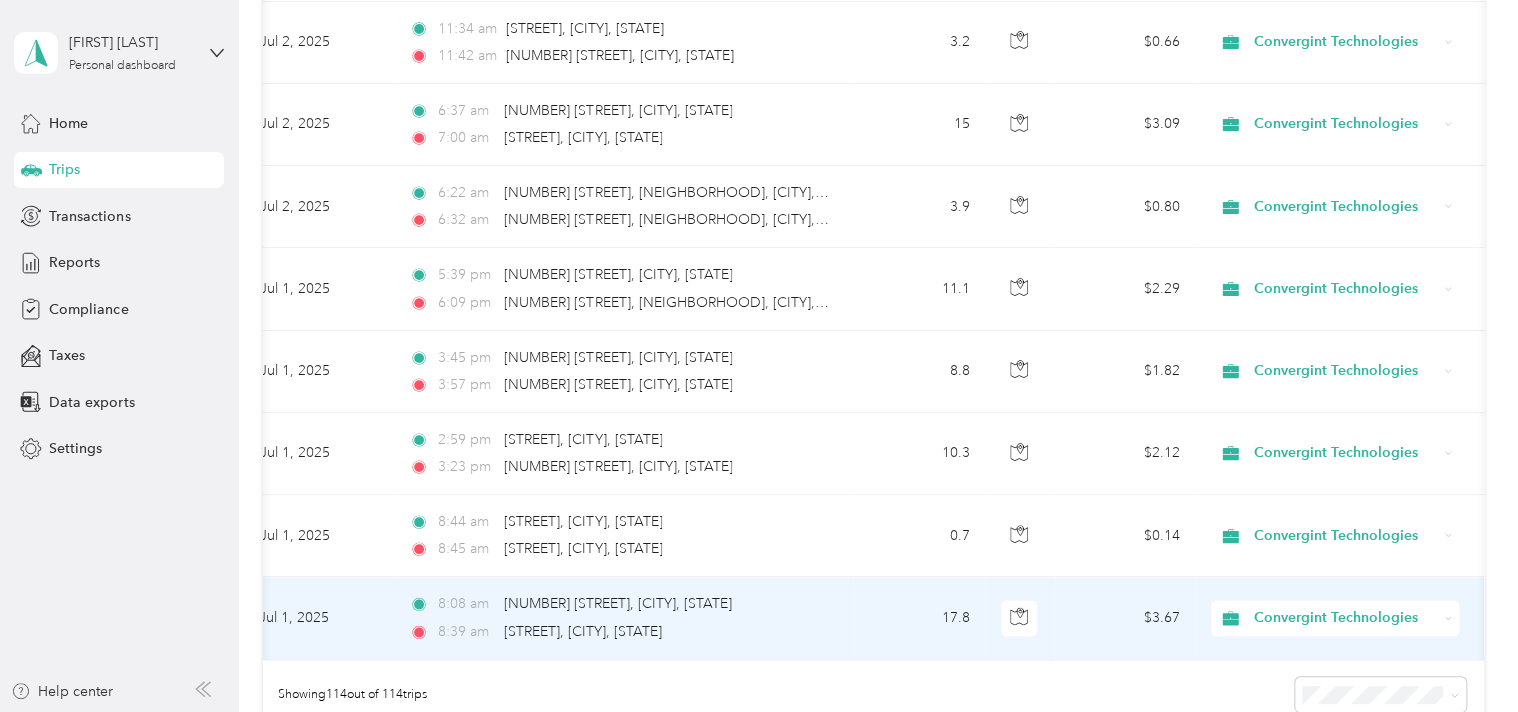 click 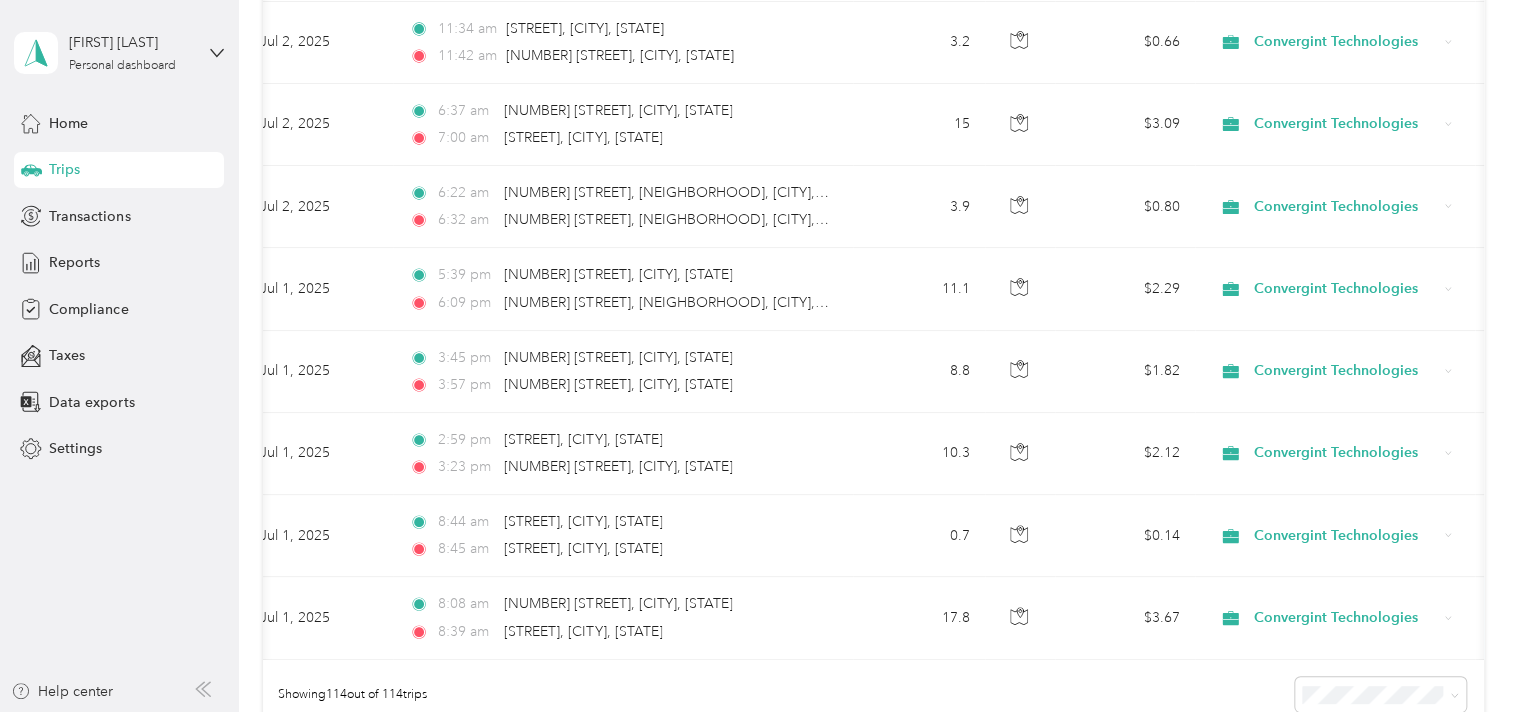 scroll, scrollTop: 8432, scrollLeft: 0, axis: vertical 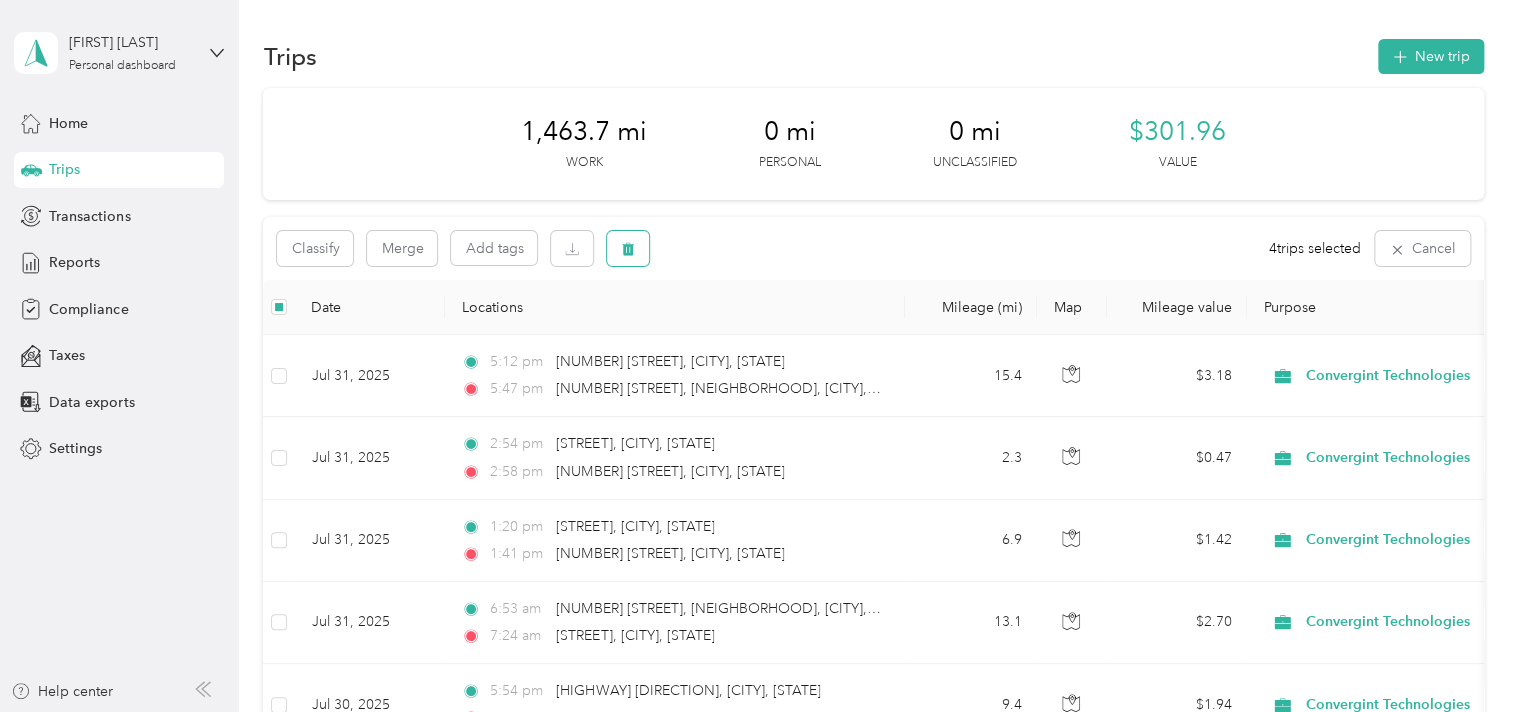click at bounding box center (628, 248) 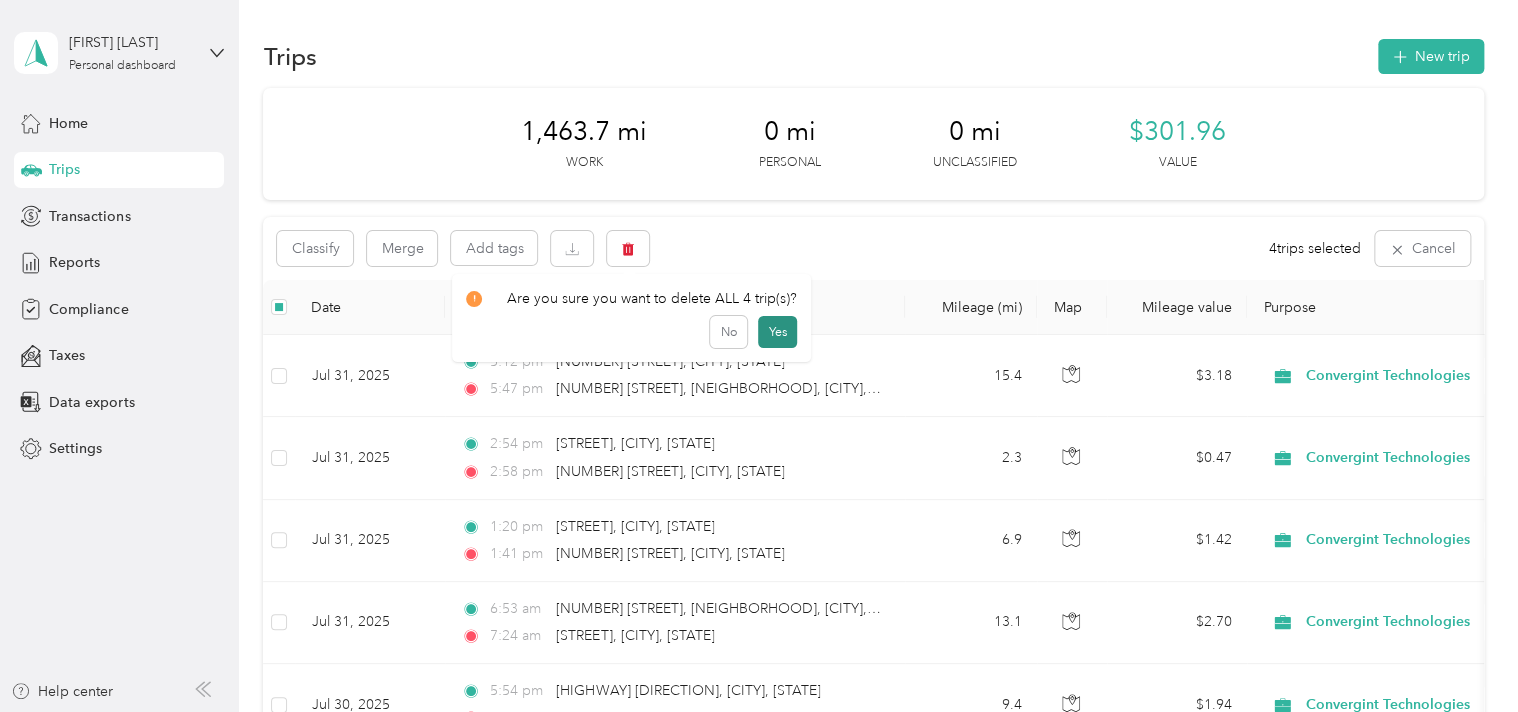 click on "Yes" at bounding box center (777, 332) 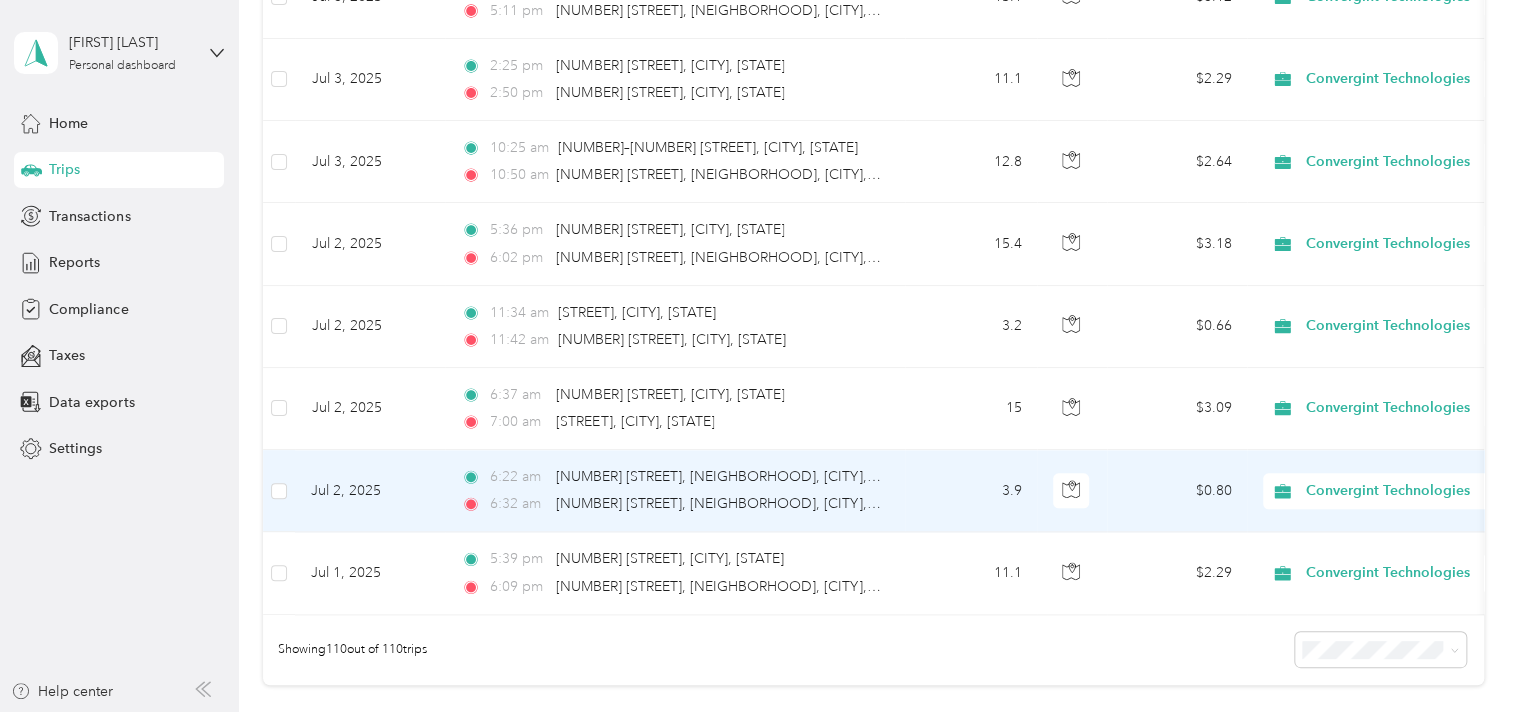 scroll, scrollTop: 8768, scrollLeft: 0, axis: vertical 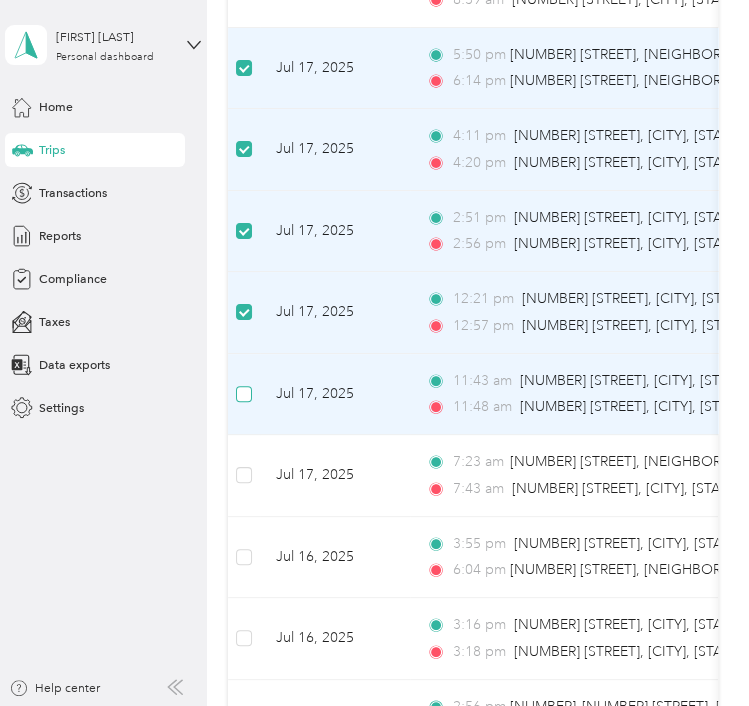 click at bounding box center (244, 395) 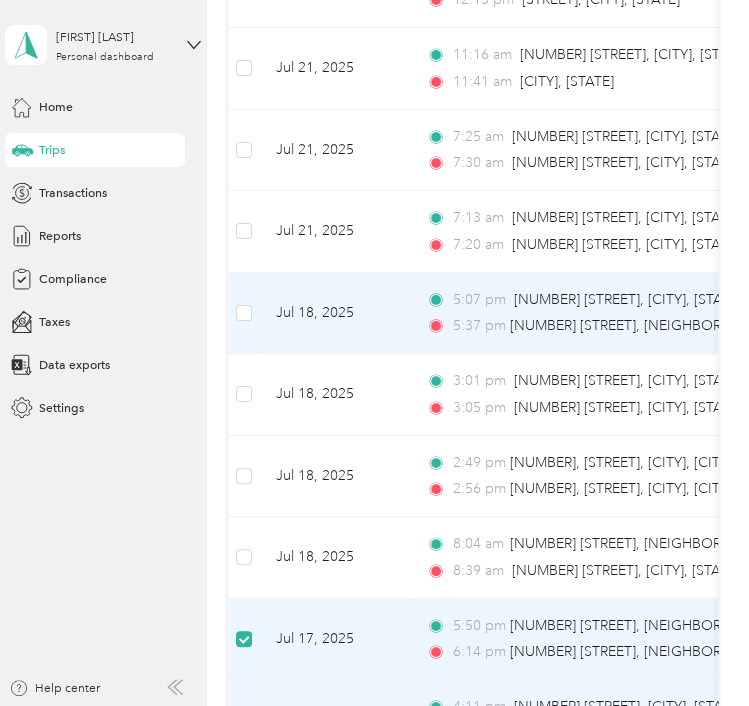 scroll, scrollTop: 3532, scrollLeft: 0, axis: vertical 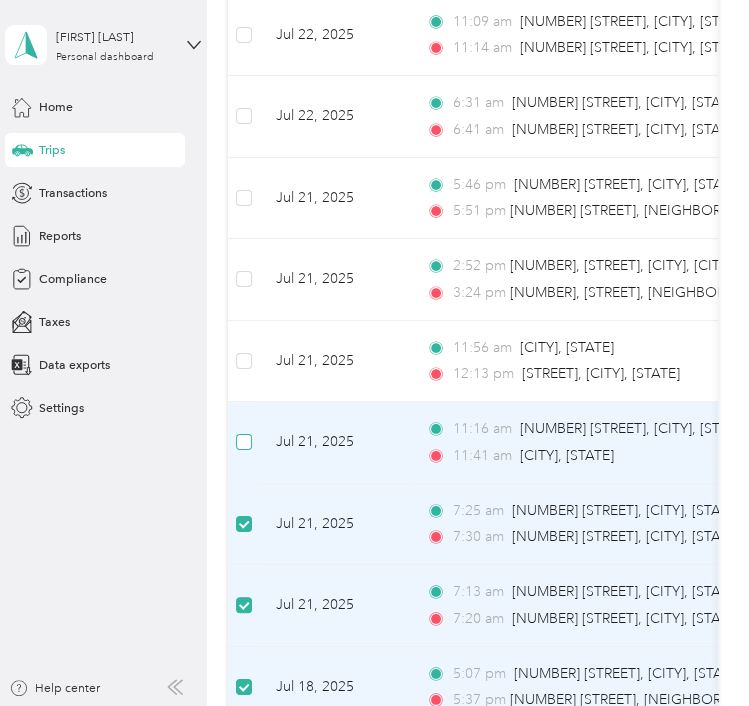 click at bounding box center [244, 442] 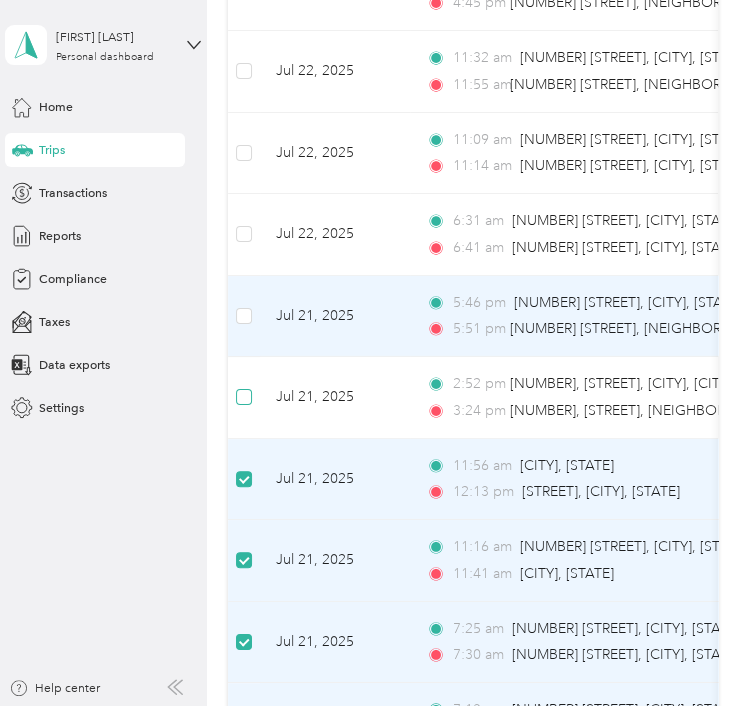 scroll, scrollTop: 3028, scrollLeft: 0, axis: vertical 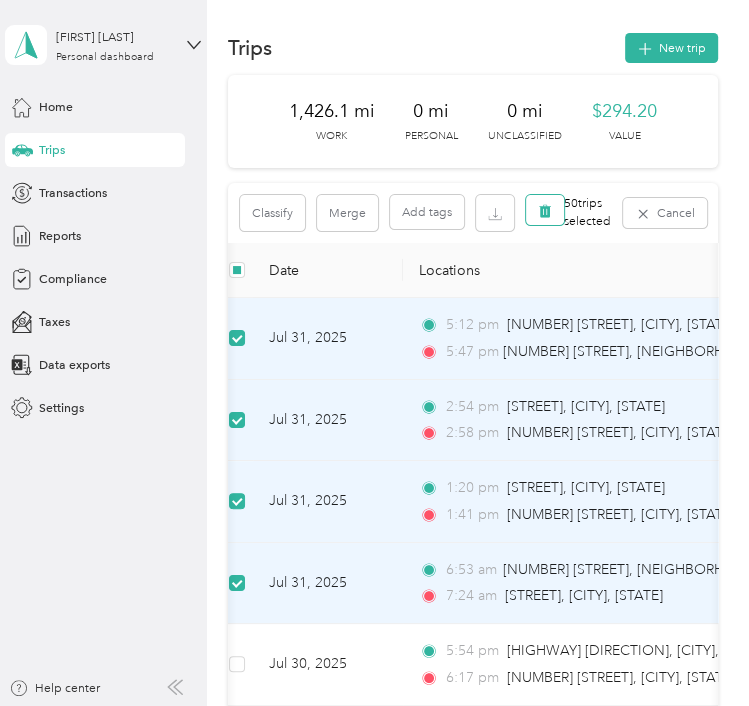 click at bounding box center (545, 210) 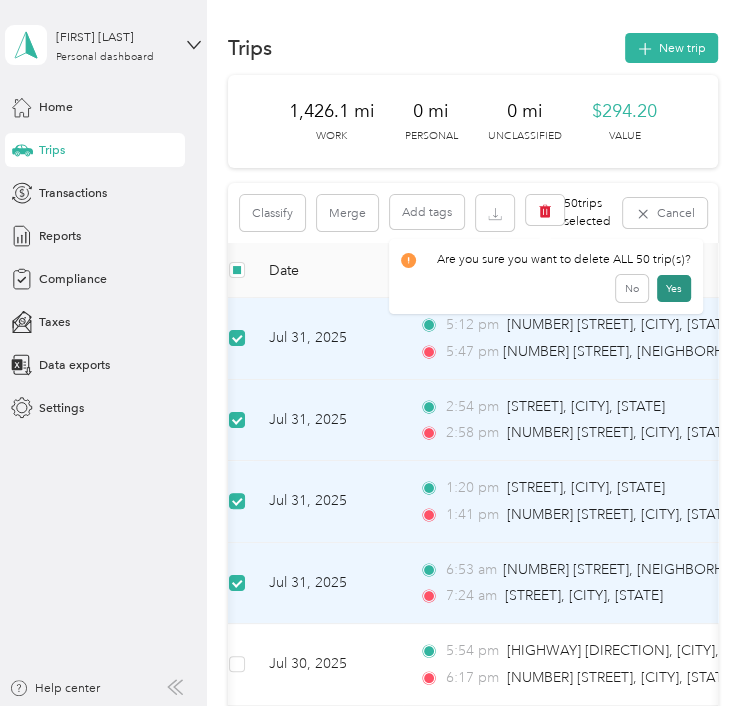 click on "Yes" at bounding box center (674, 288) 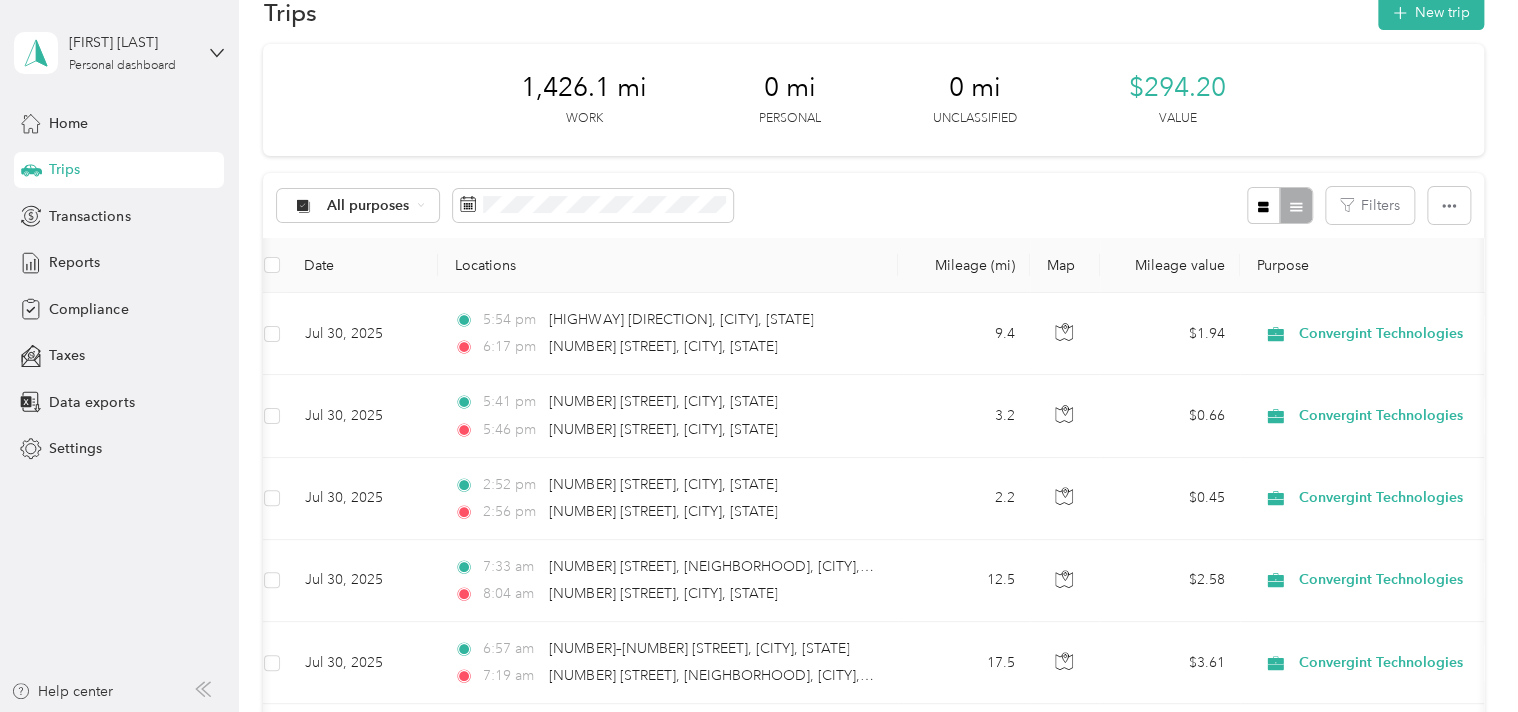 scroll, scrollTop: 44, scrollLeft: 0, axis: vertical 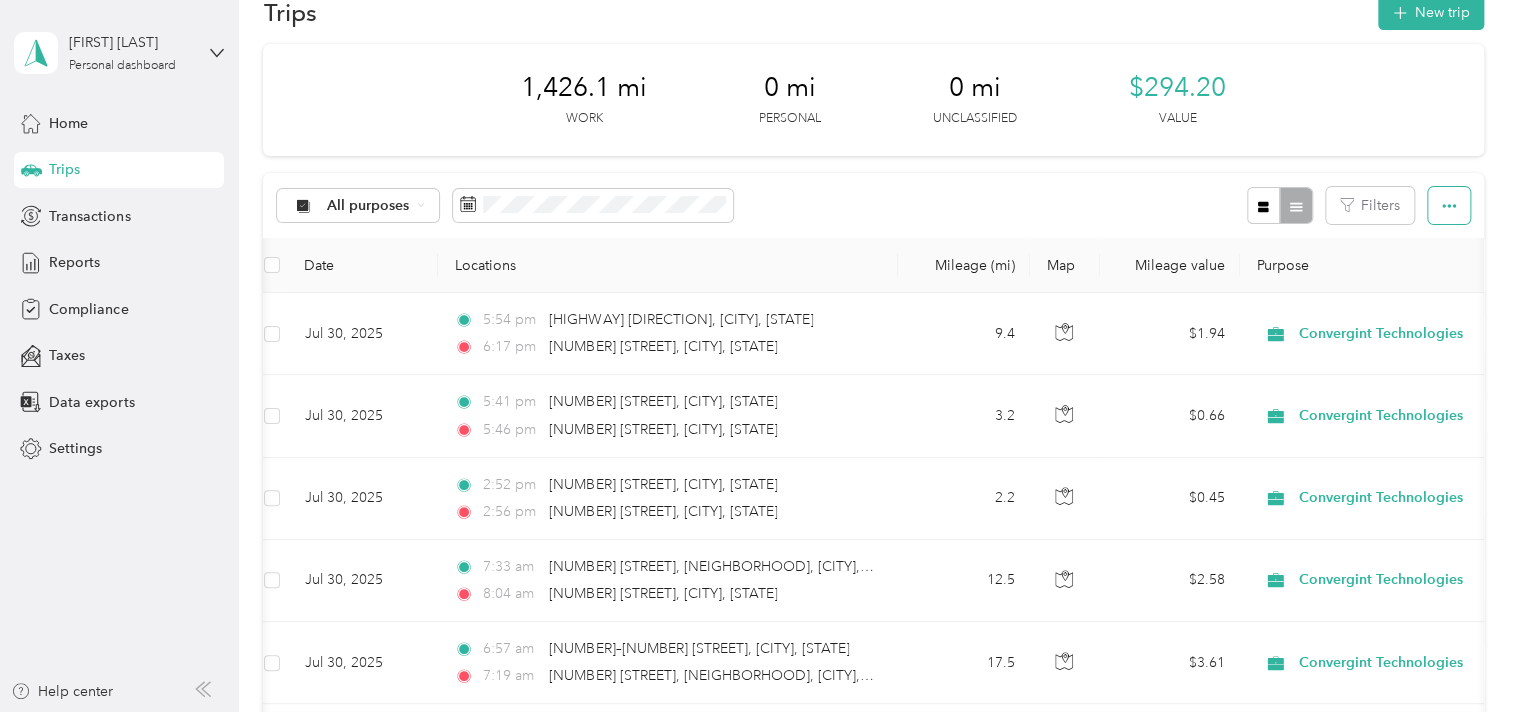 click 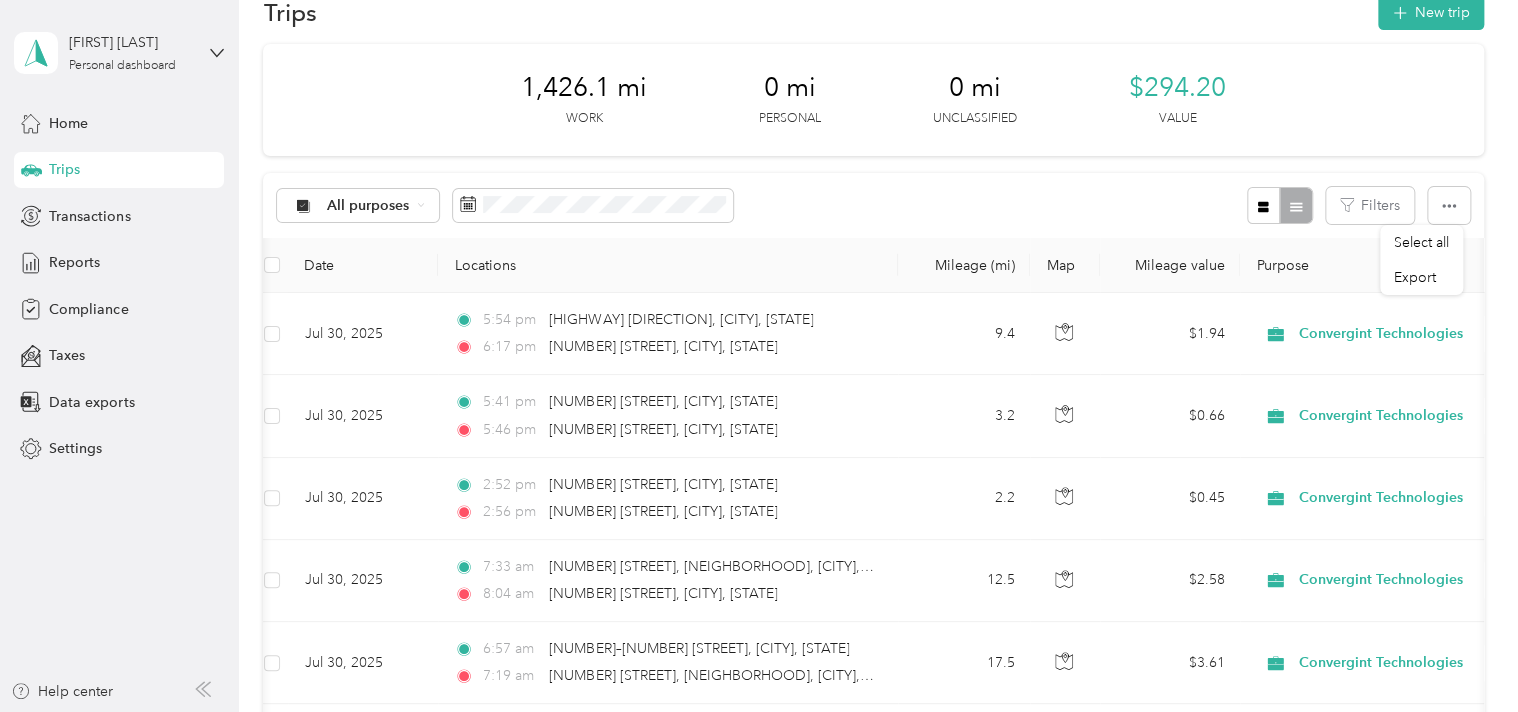 click on "All purposes Filters" at bounding box center (873, 205) 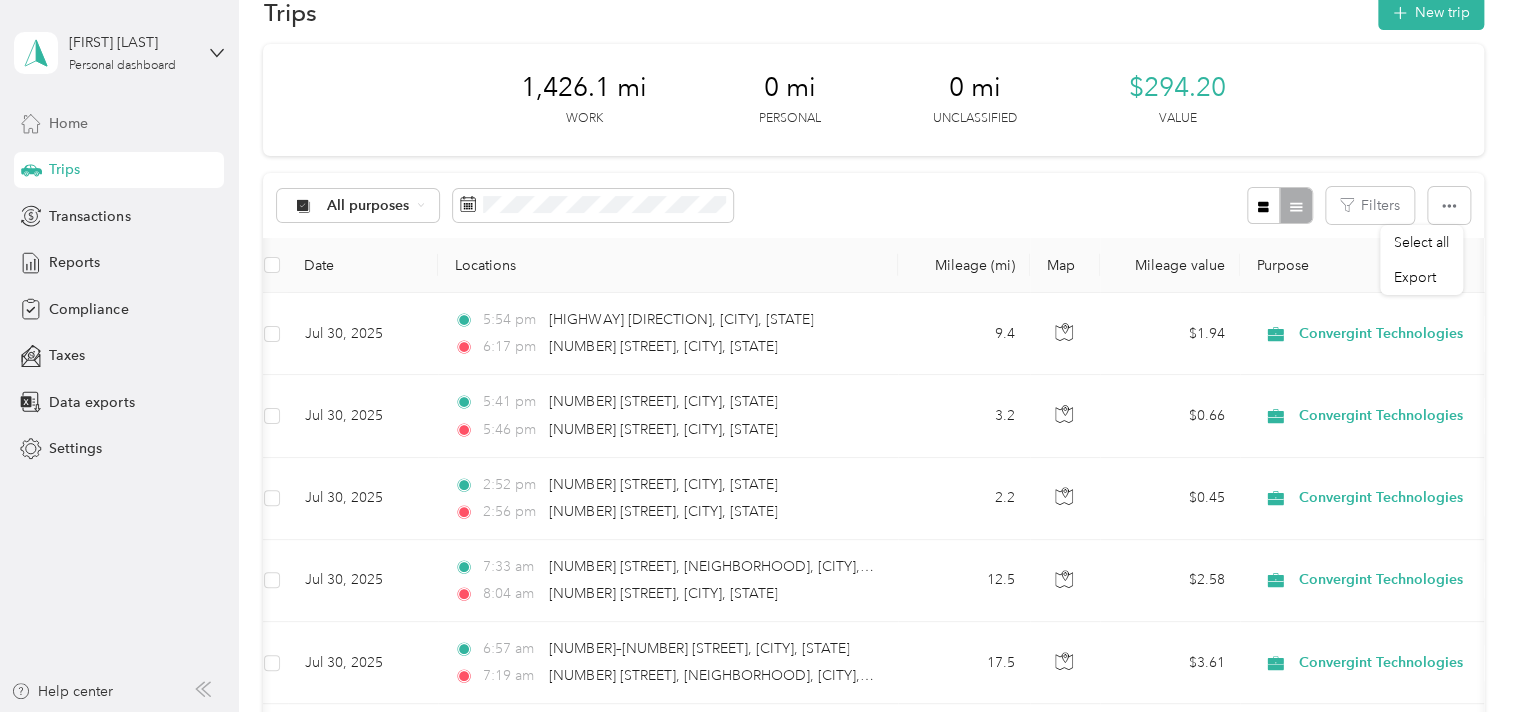click on "Home" at bounding box center (68, 123) 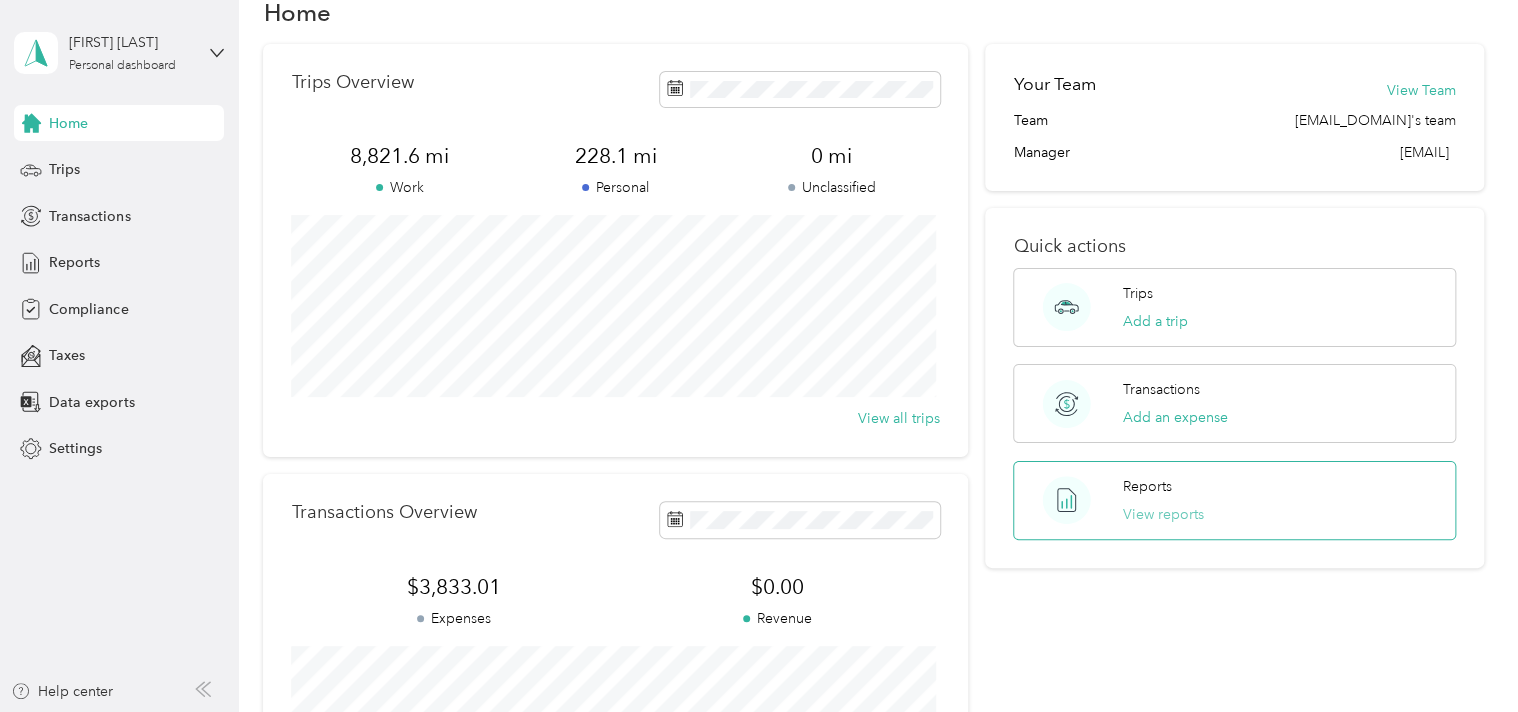 click on "View reports" at bounding box center [1163, 514] 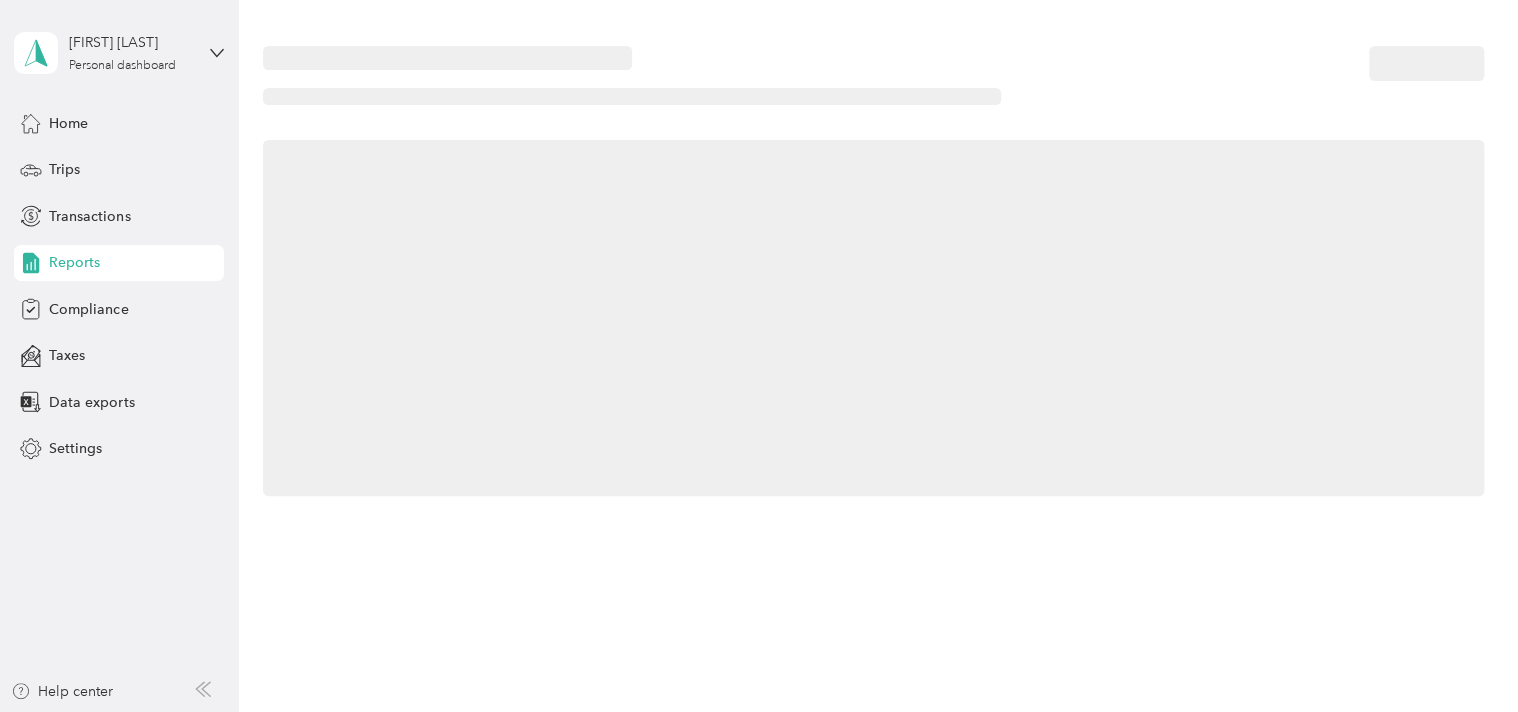 scroll, scrollTop: 0, scrollLeft: 0, axis: both 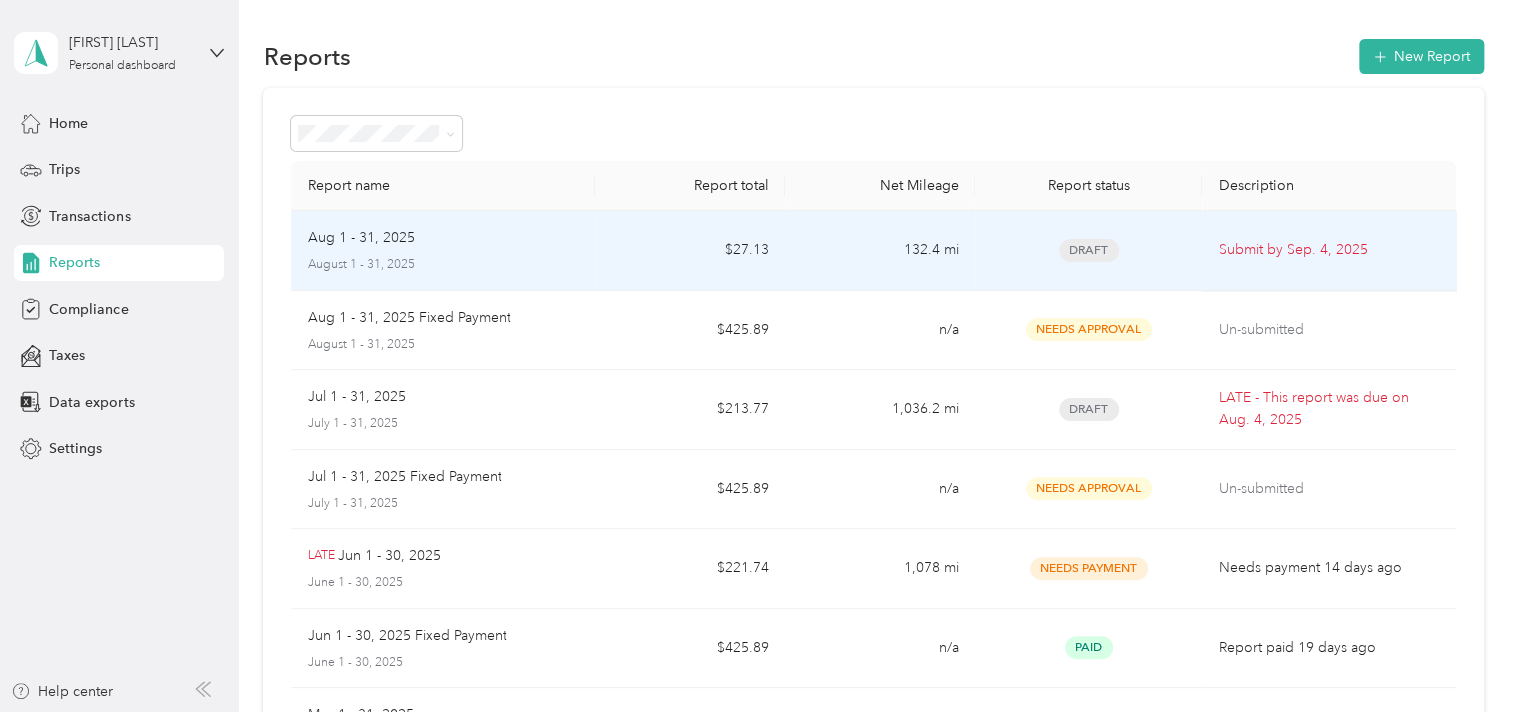 click on "Aug 1 - 31, 2025" at bounding box center (360, 238) 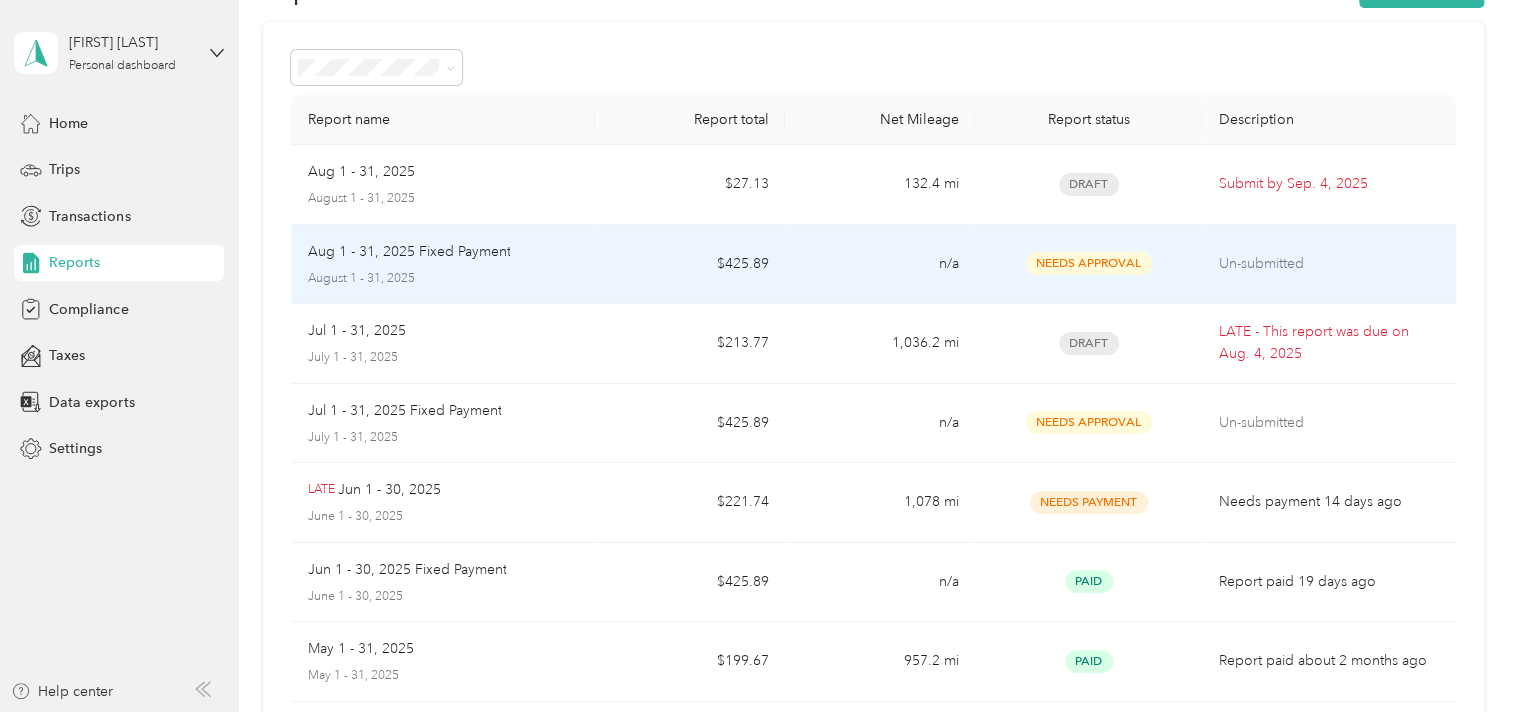 scroll, scrollTop: 67, scrollLeft: 0, axis: vertical 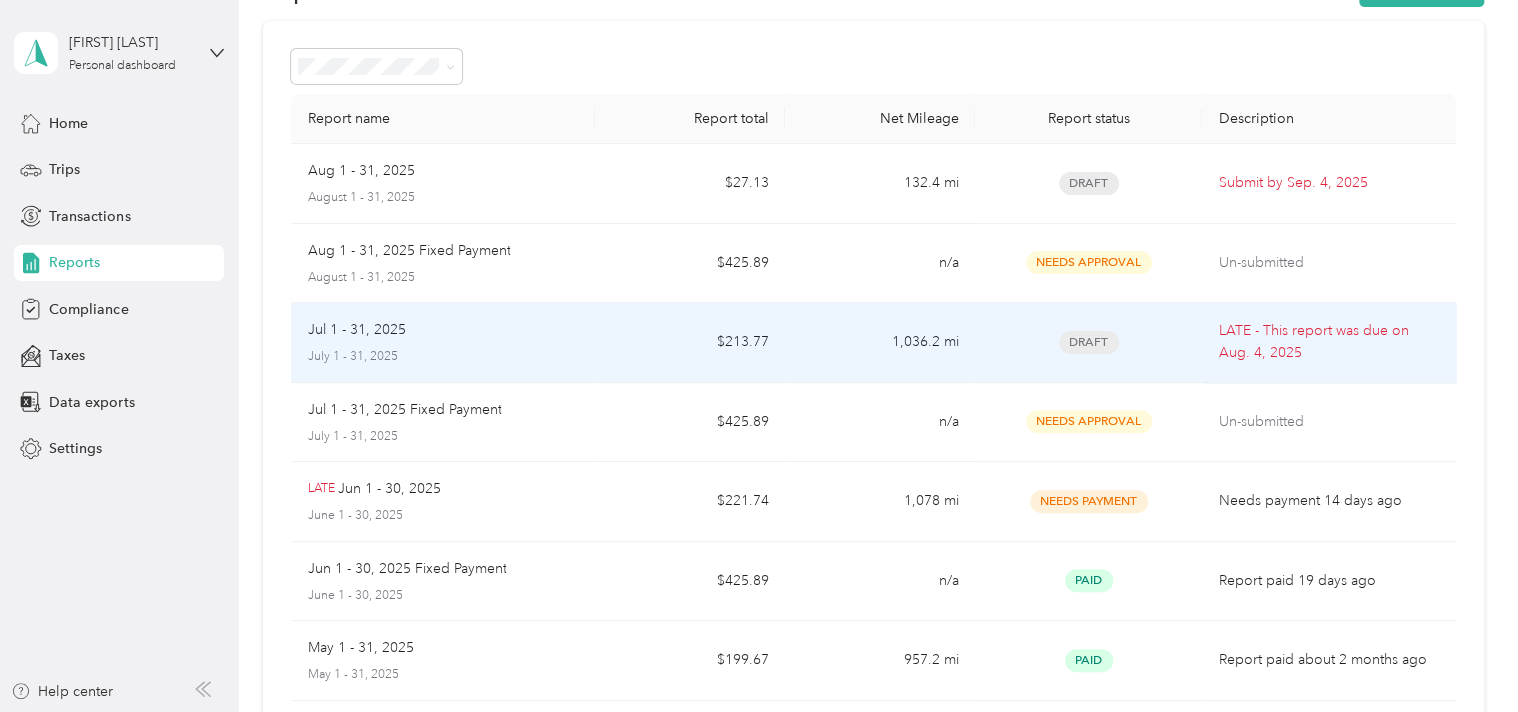 click on "Draft" at bounding box center [1089, 343] 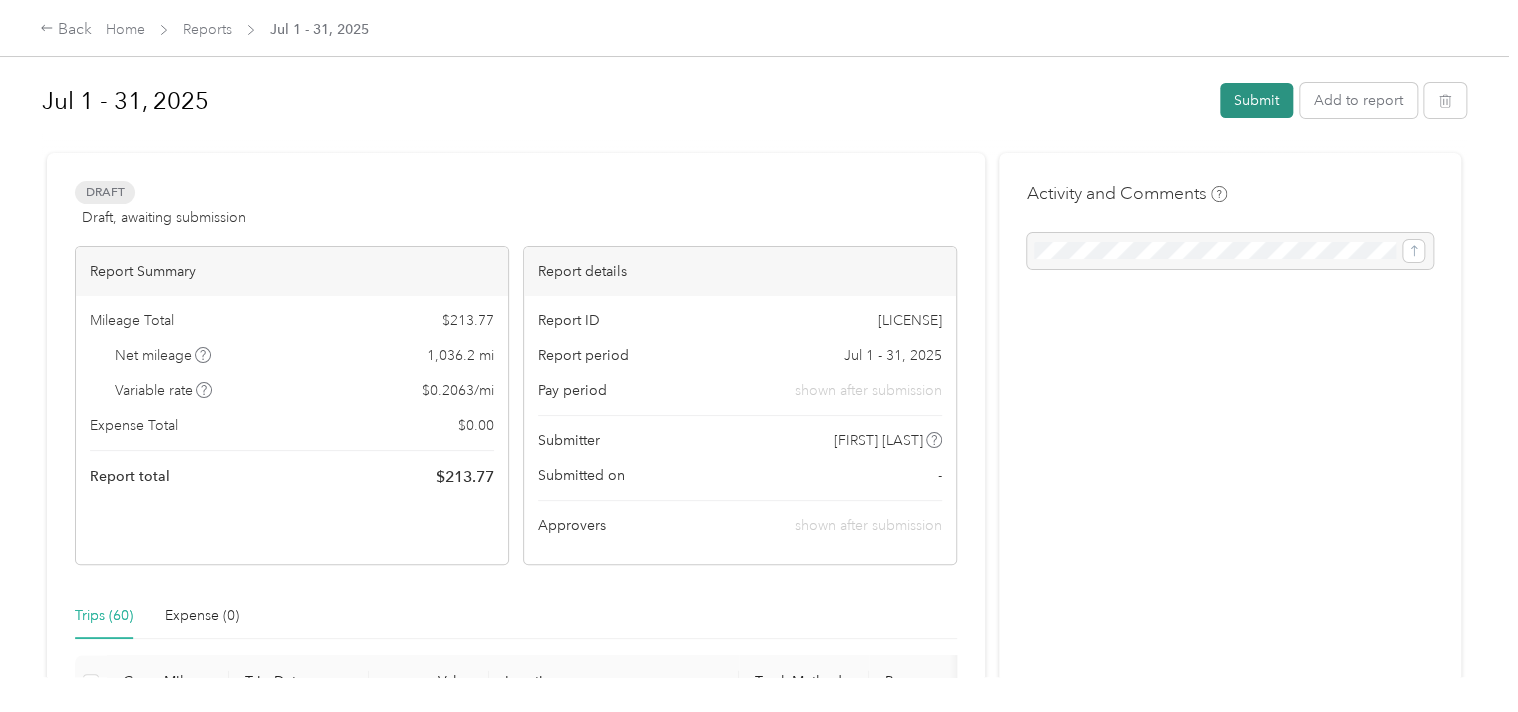 click on "Submit" at bounding box center [1256, 100] 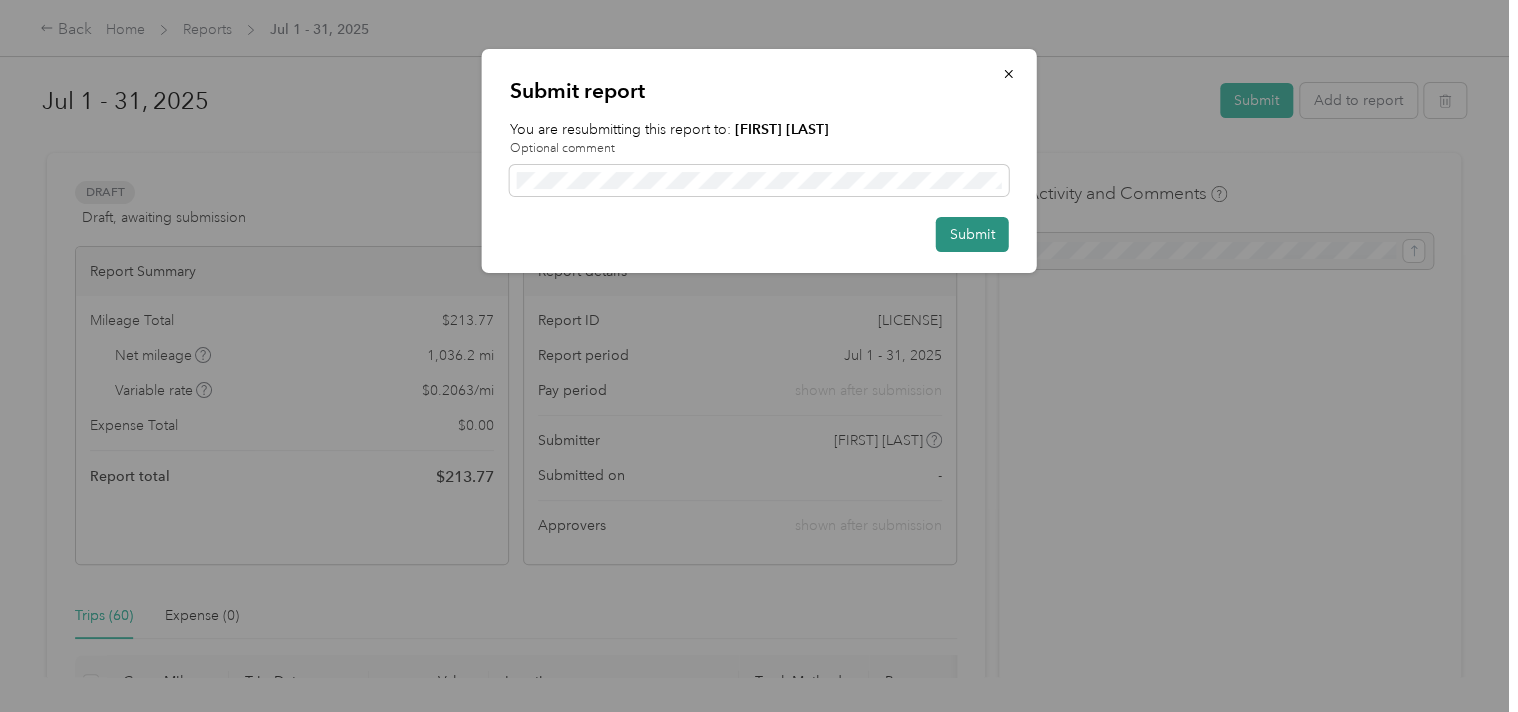 click on "Submit report You are resubmitting this report to:   [FIRST] [LAST] Optional comment   Submit" at bounding box center [759, 161] 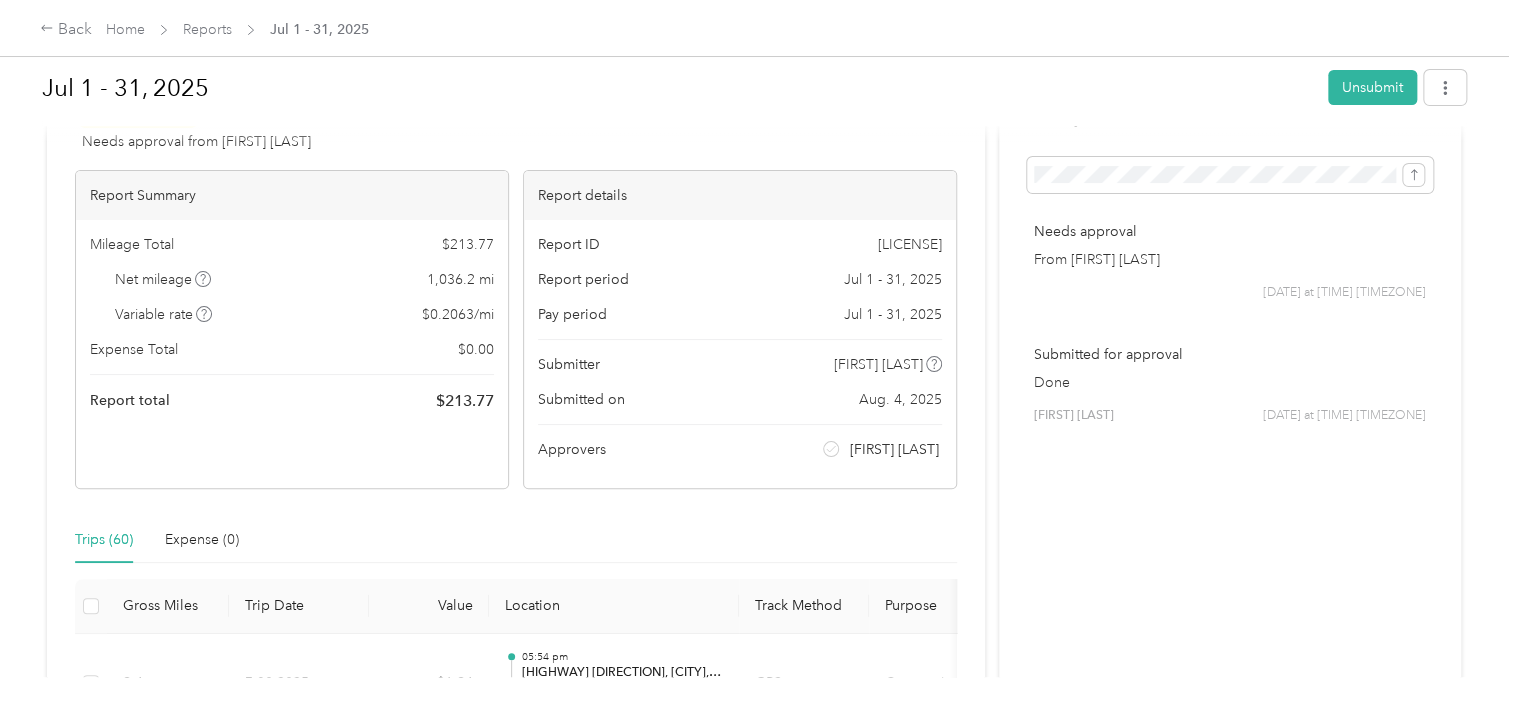 scroll, scrollTop: 0, scrollLeft: 0, axis: both 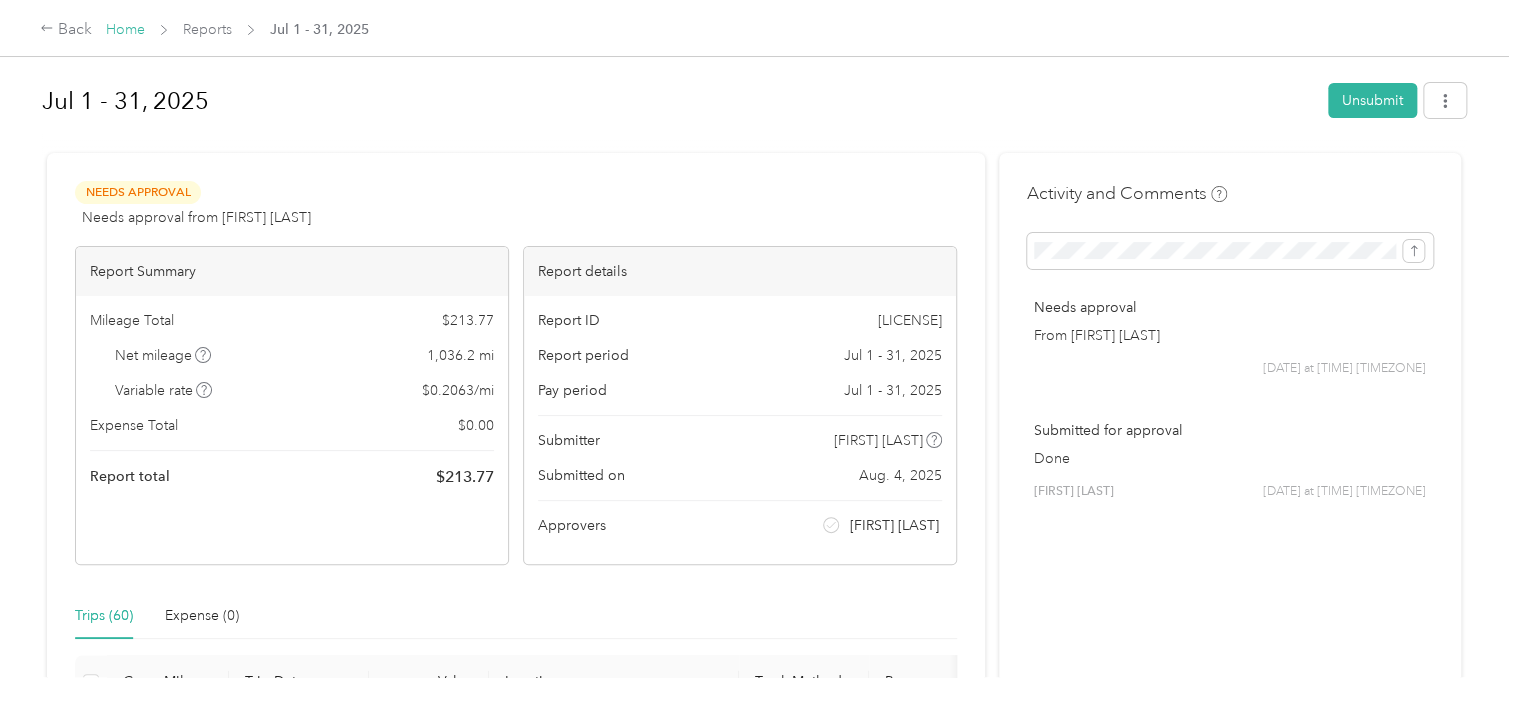 click on "Home" at bounding box center (125, 29) 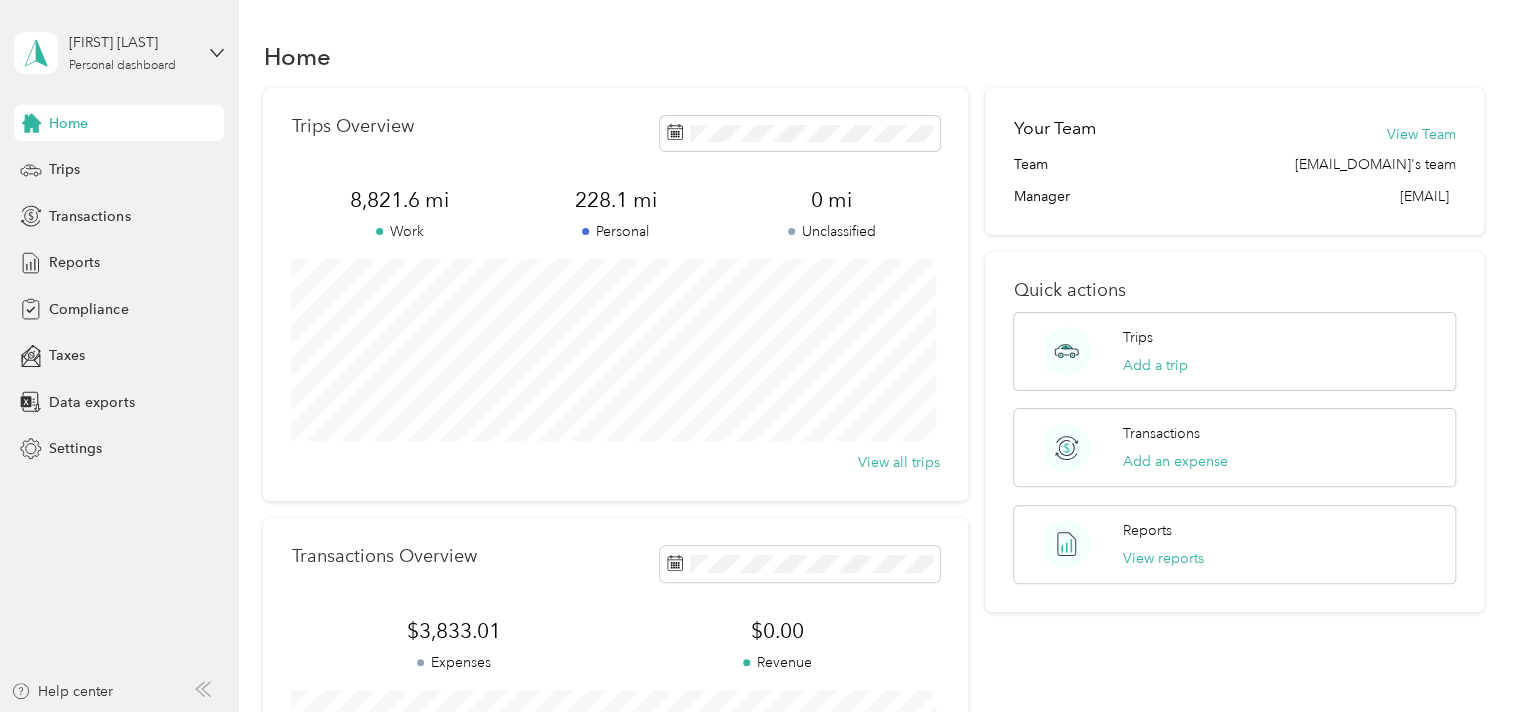 click on "Home" at bounding box center [119, 123] 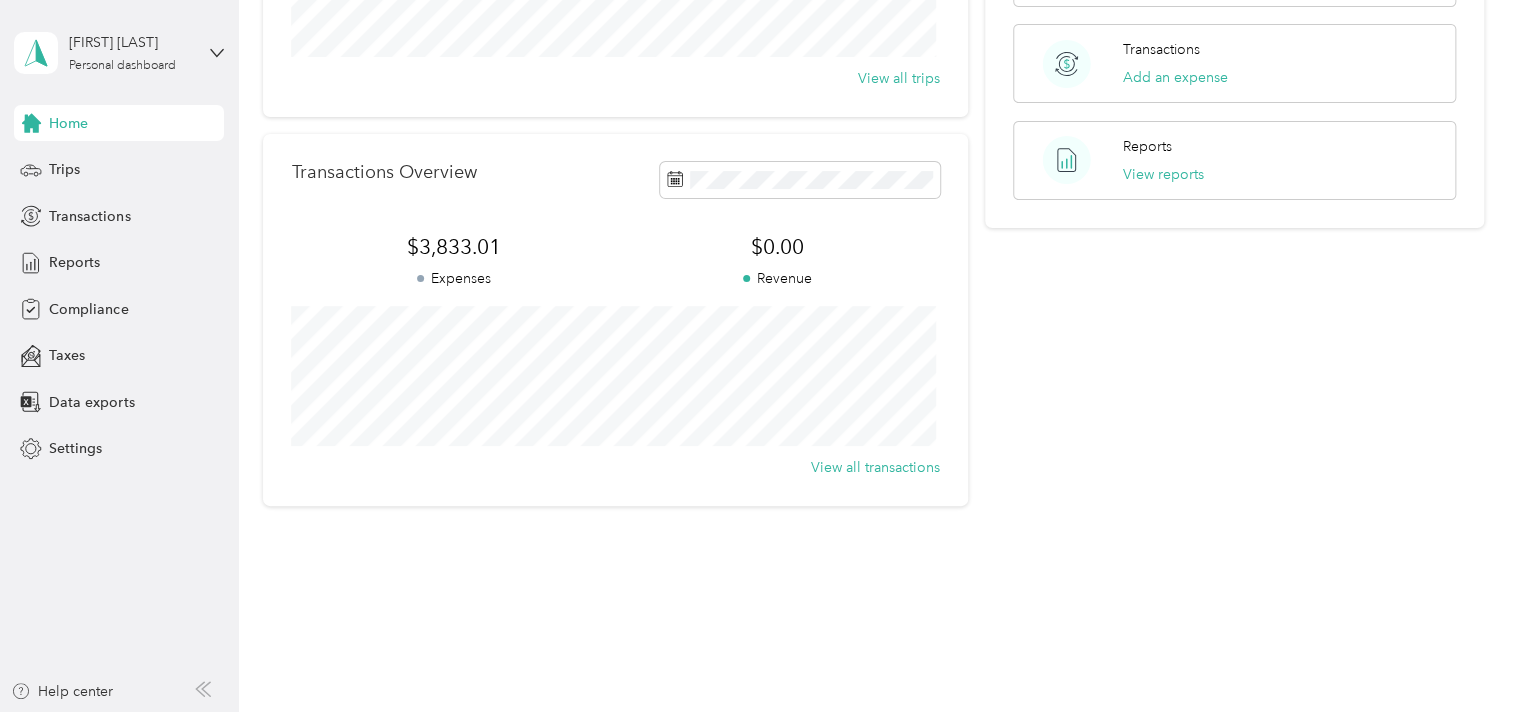 scroll, scrollTop: 0, scrollLeft: 0, axis: both 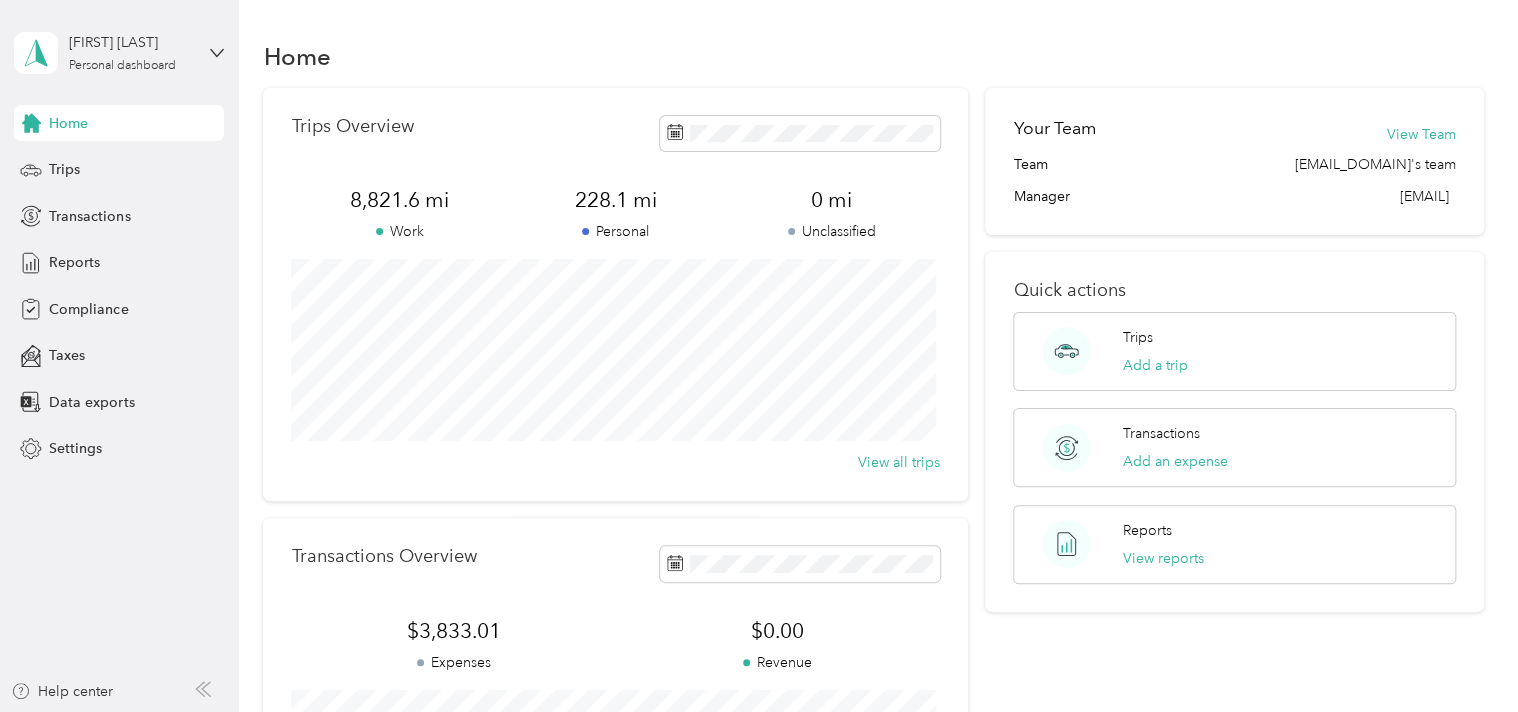 click on "Home" at bounding box center (119, 123) 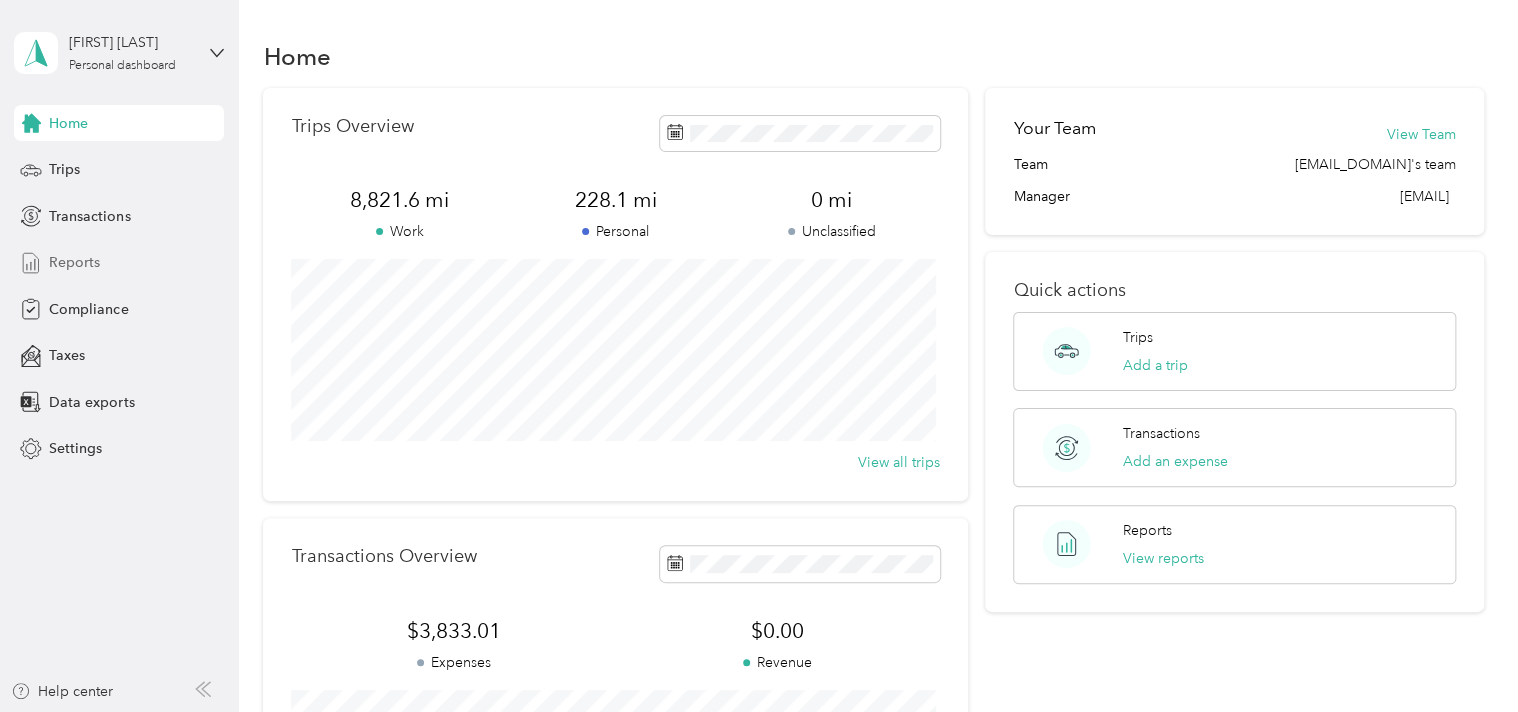 click on "Reports" at bounding box center (119, 263) 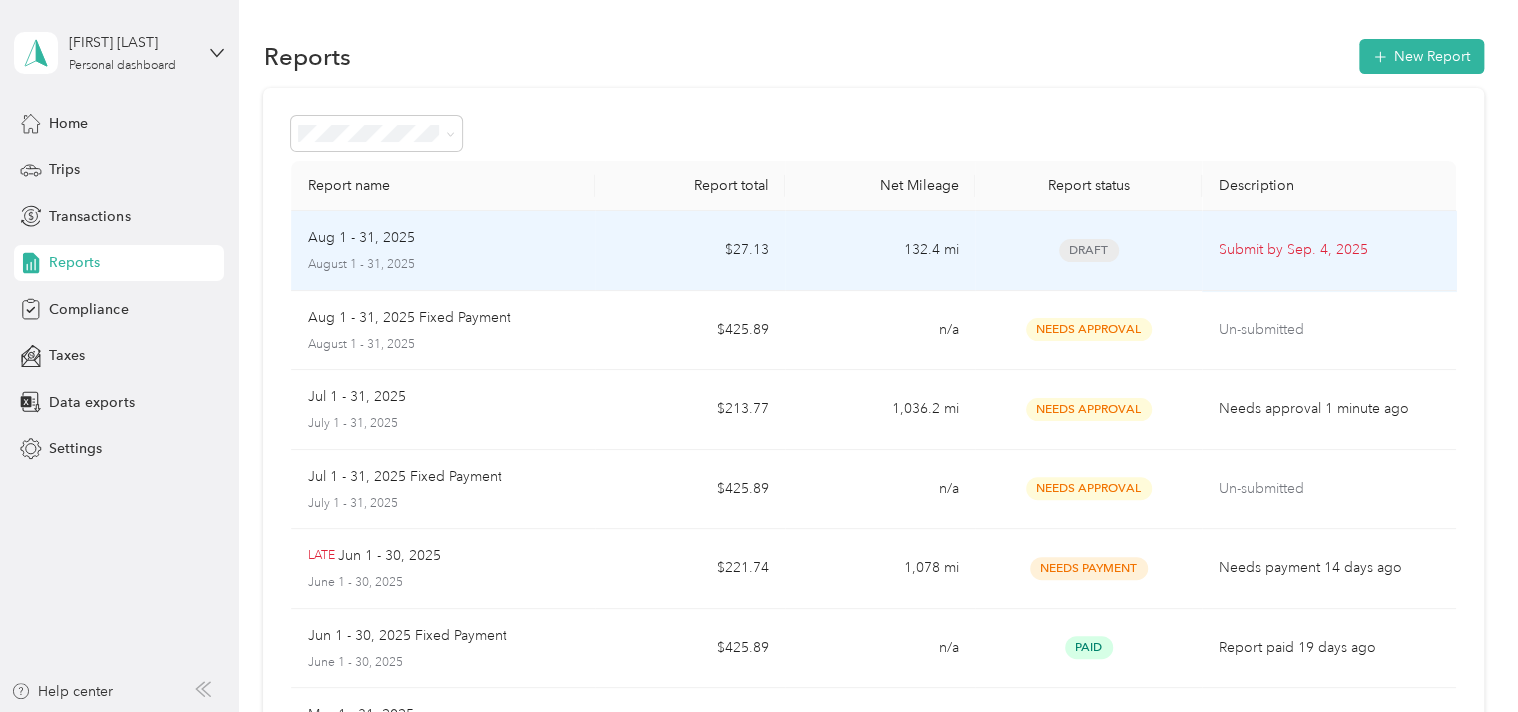 click on "Submit  by   [DATE]" at bounding box center (1328, 251) 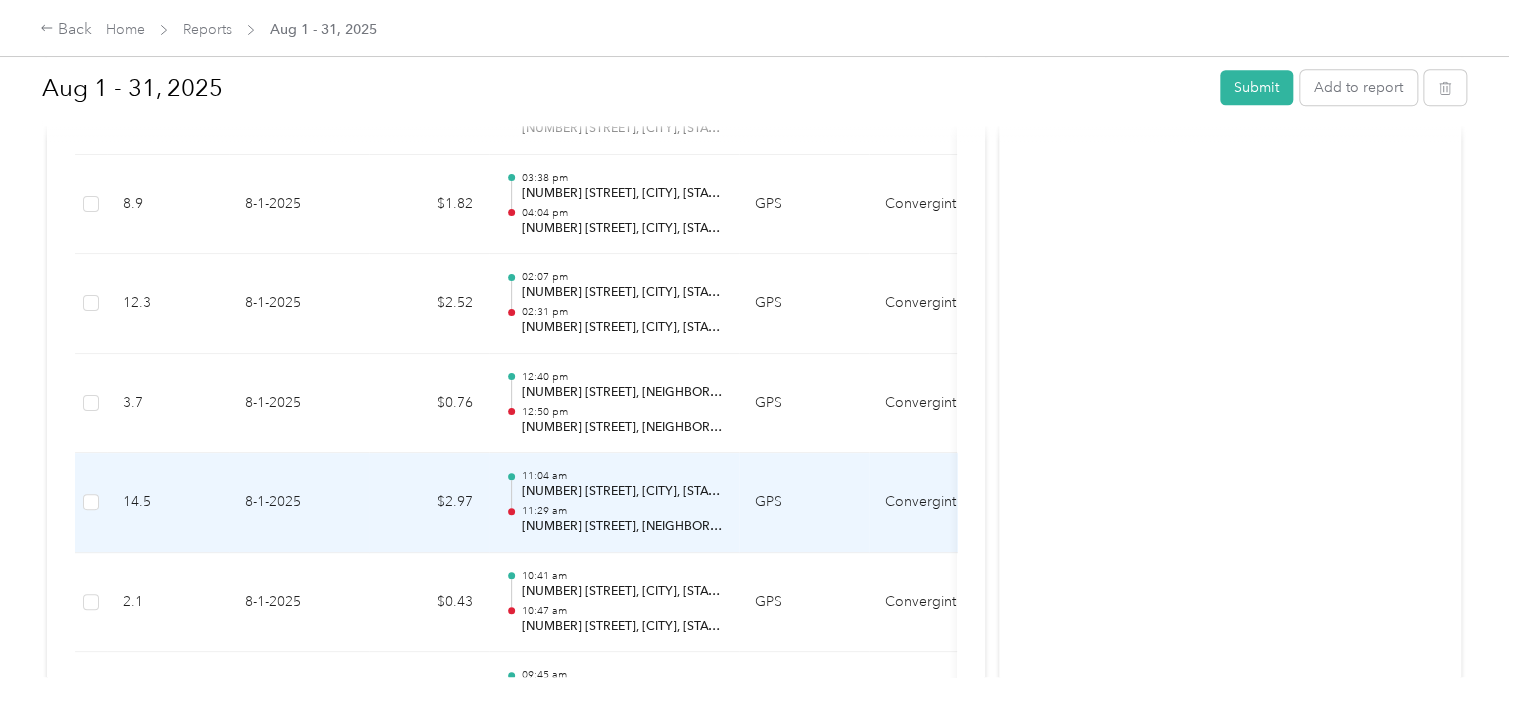 scroll, scrollTop: 749, scrollLeft: 0, axis: vertical 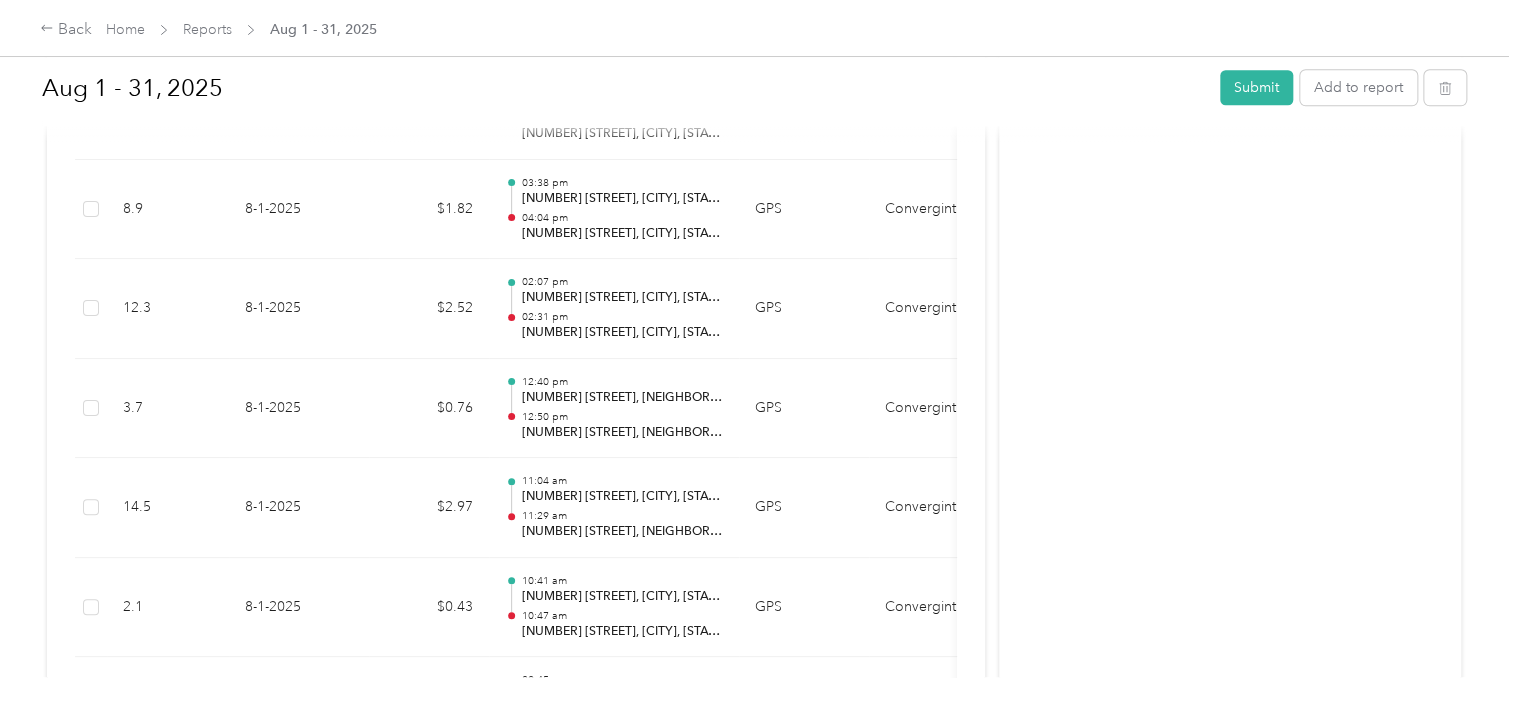 click on "Activity and Comments" at bounding box center (1230, 112) 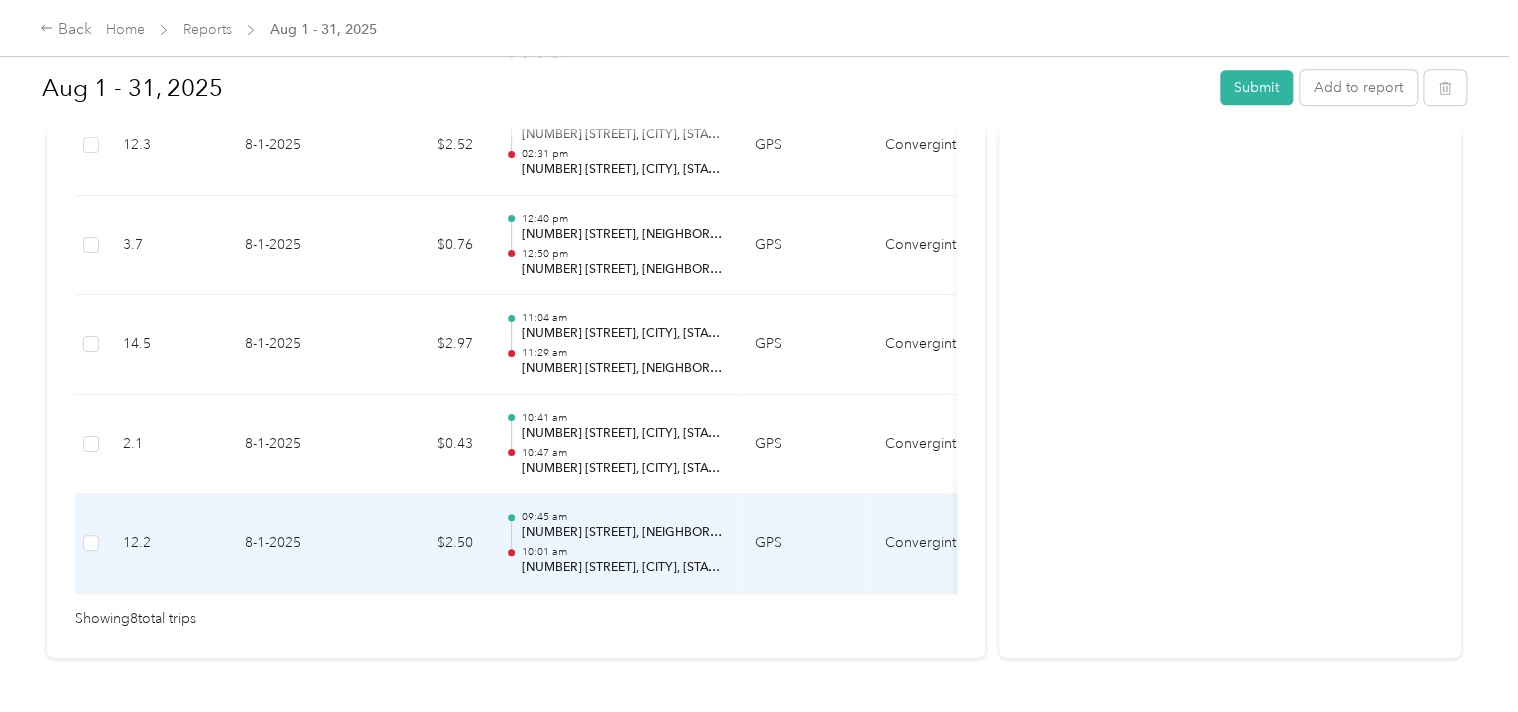 scroll, scrollTop: 990, scrollLeft: 0, axis: vertical 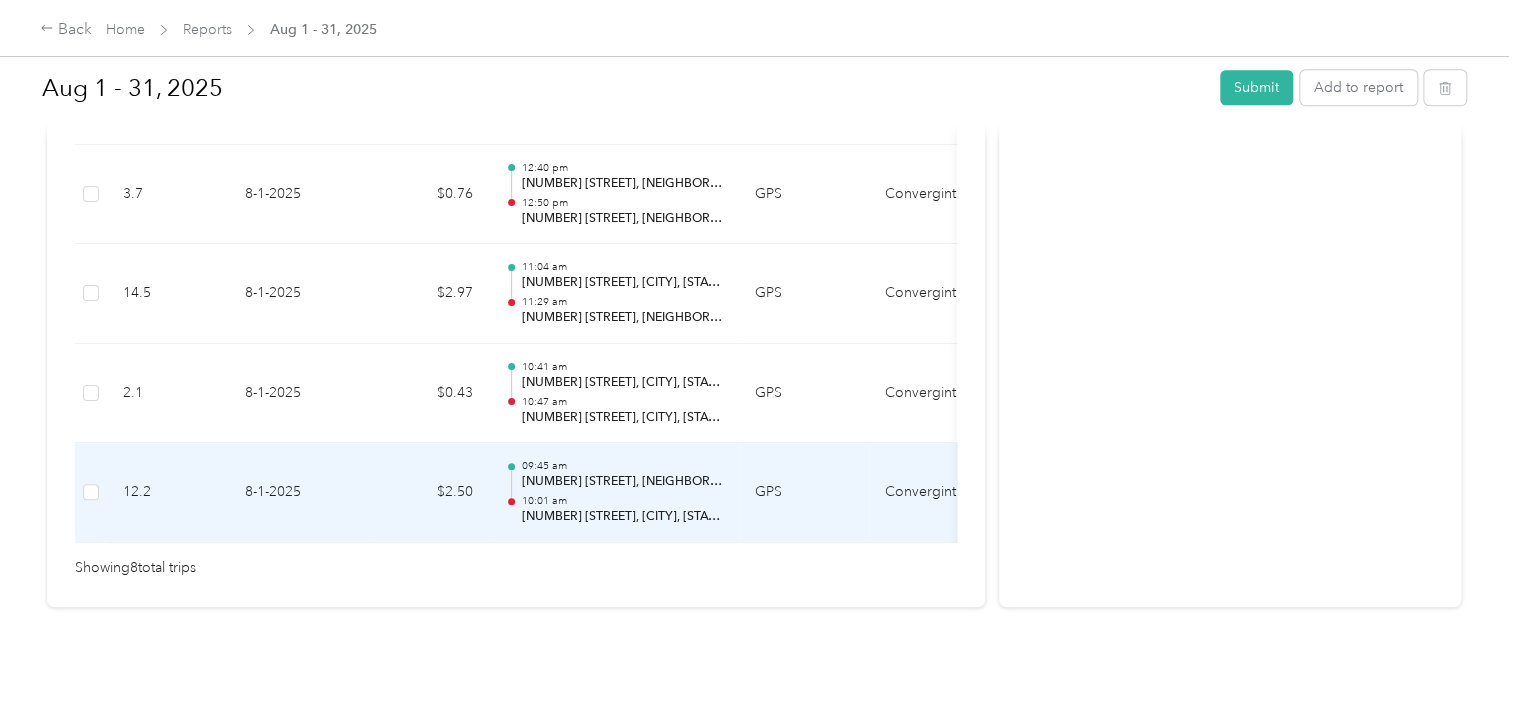 click at bounding box center (91, 493) 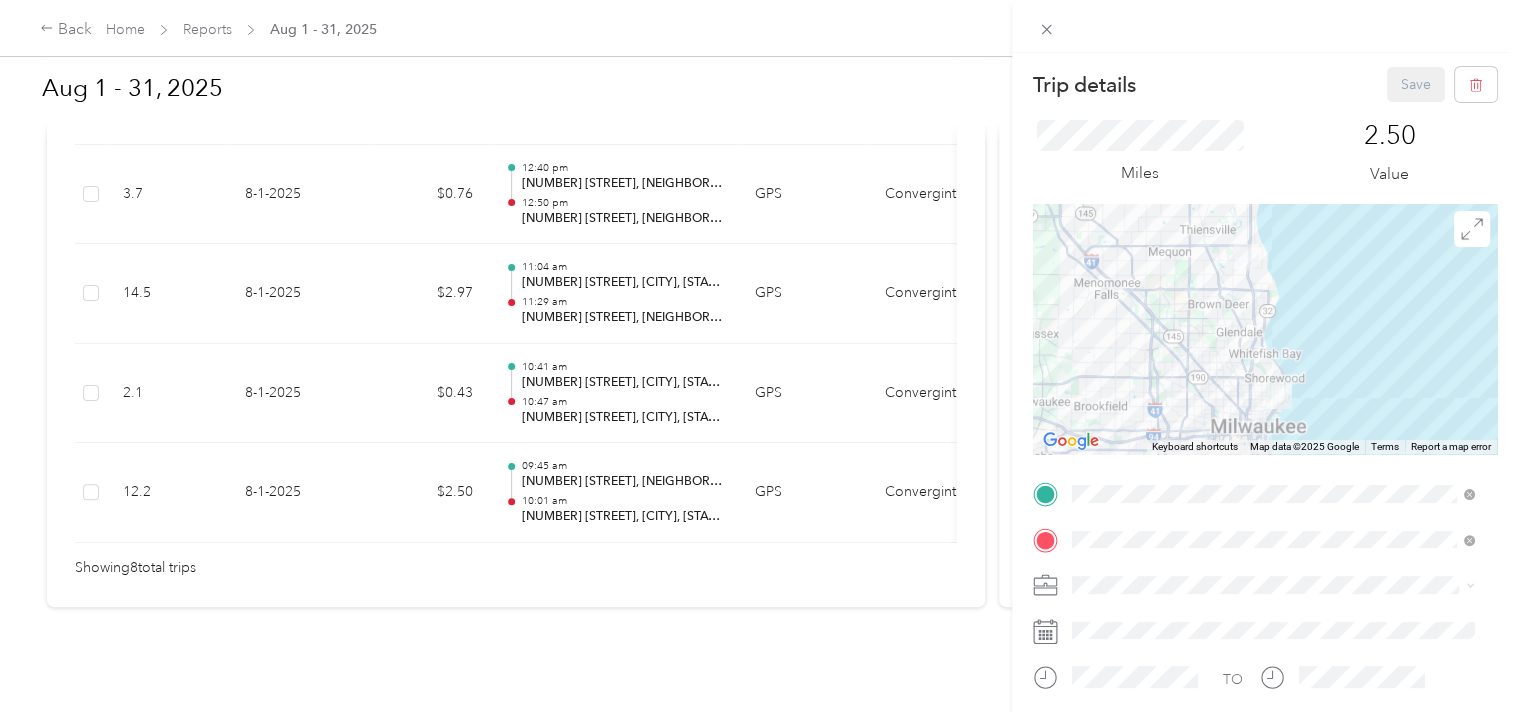 click on "Trip details Save This trip cannot be edited because it is either under review, approved, or paid. Contact your Team Manager to edit it. Miles 2.50 Value  ← Move left → Move right ↑ Move up ↓ Move down + Zoom in - Zoom out Home Jump left by 75% End Jump right by 75% Page Up Jump up by 75% Page Down Jump down by 75% Keyboard shortcuts Map Data Map data ©2025 Google Map data ©2025 Google 5 km  Click to toggle between metric and imperial units Terms Report a map error TO Add photo" at bounding box center [759, 356] 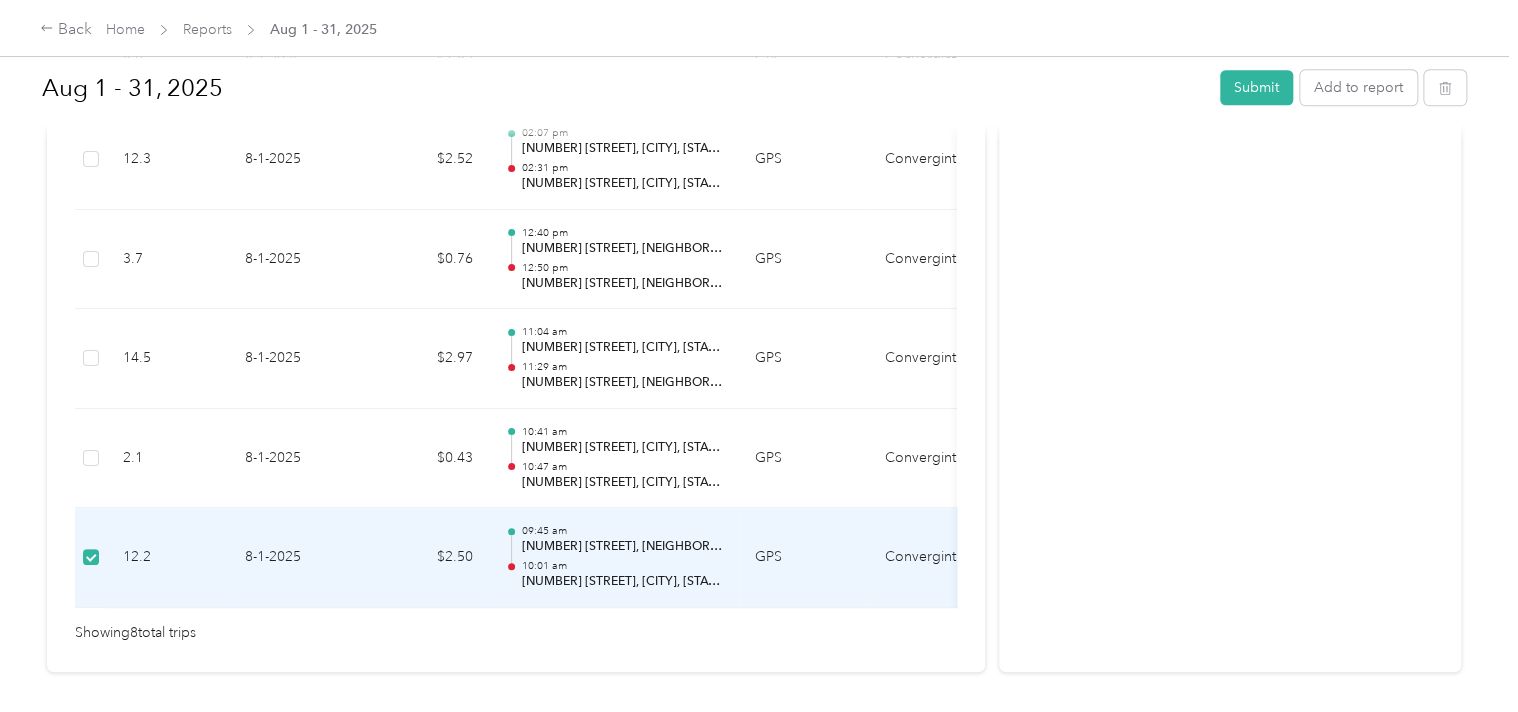 scroll, scrollTop: 895, scrollLeft: 0, axis: vertical 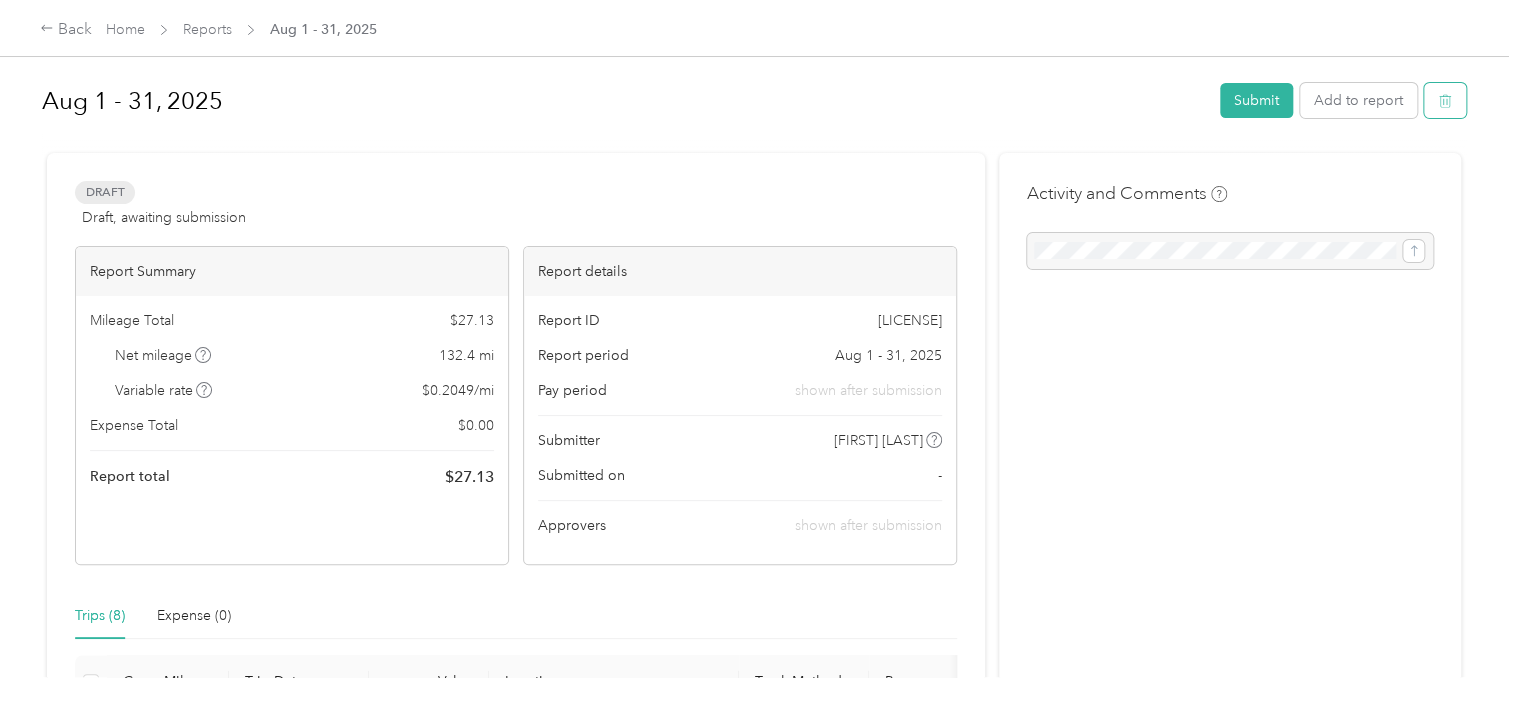 click at bounding box center (1445, 100) 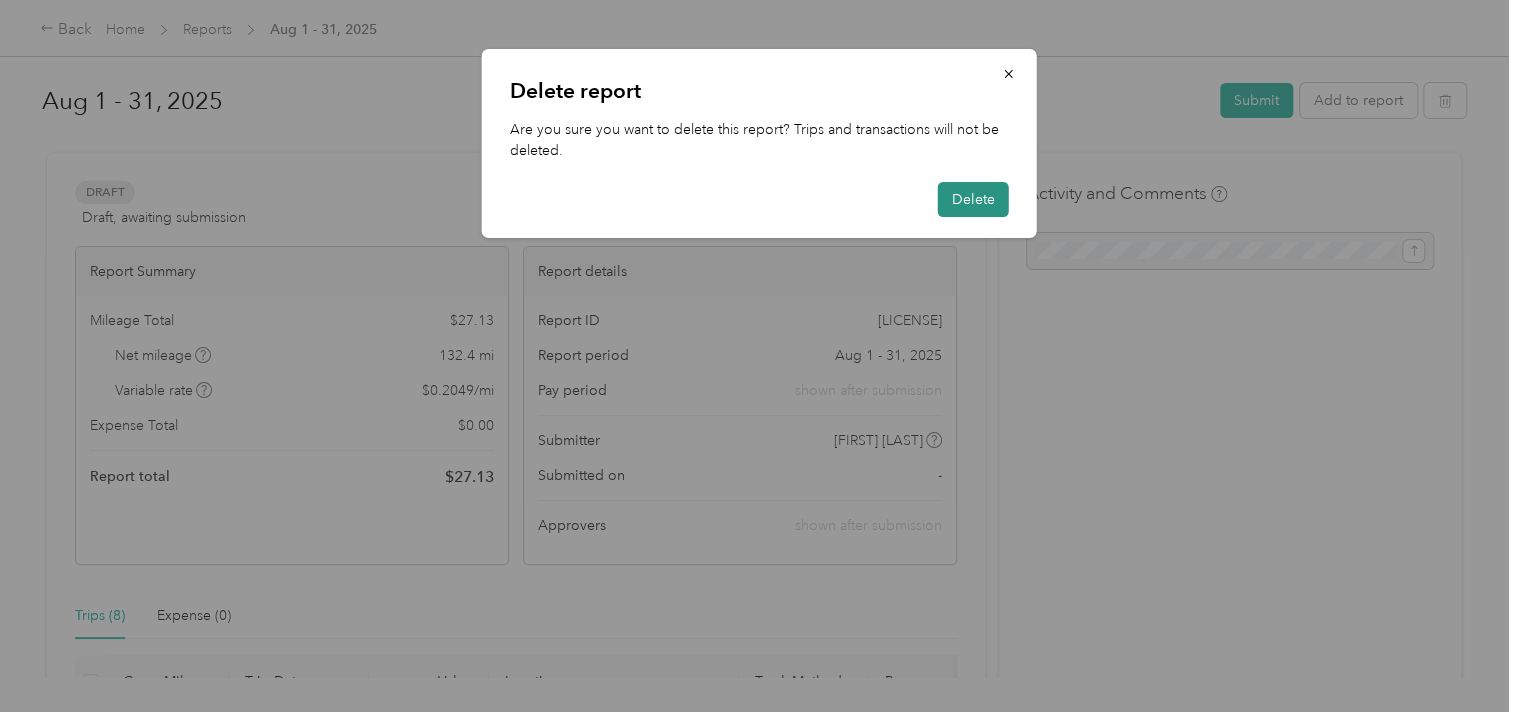 click on "Delete" at bounding box center (973, 199) 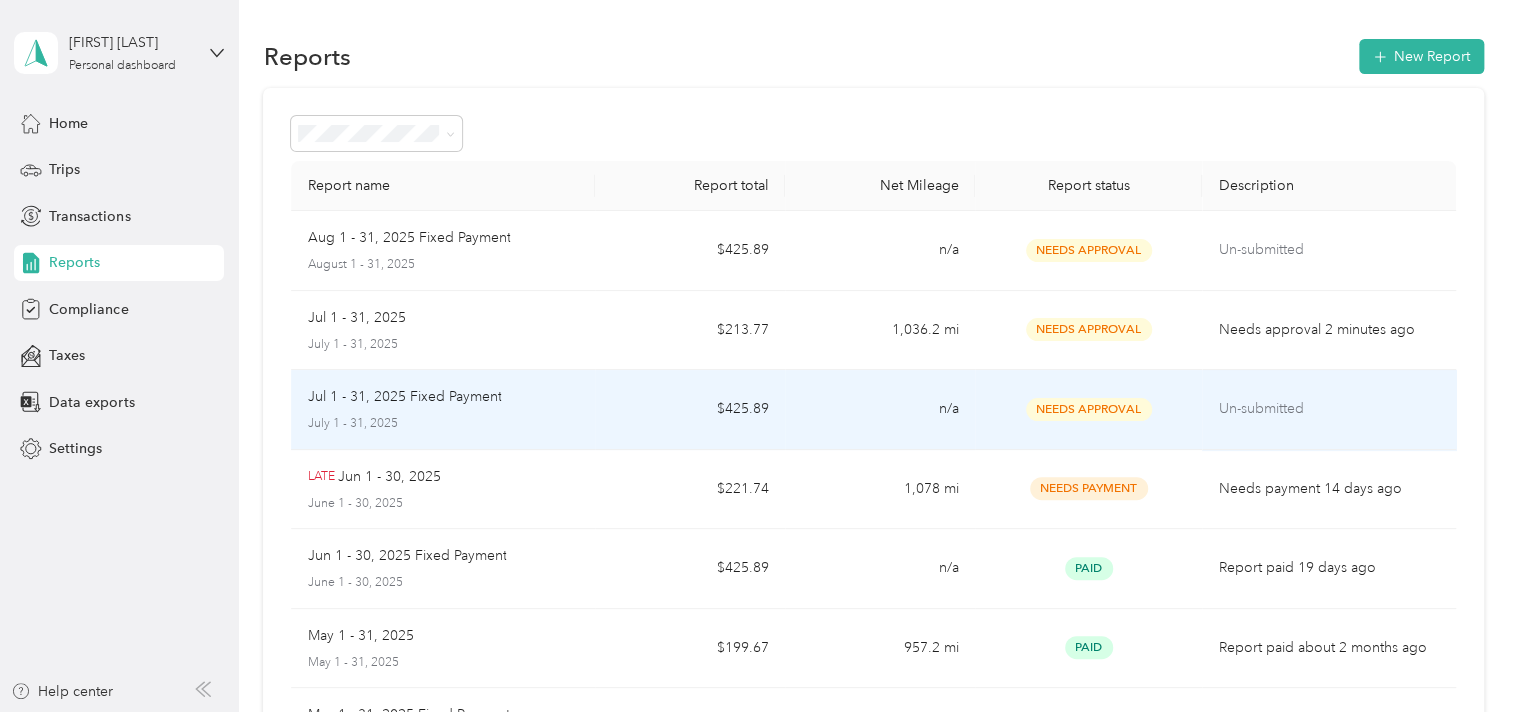 click on "n/a" at bounding box center [880, 410] 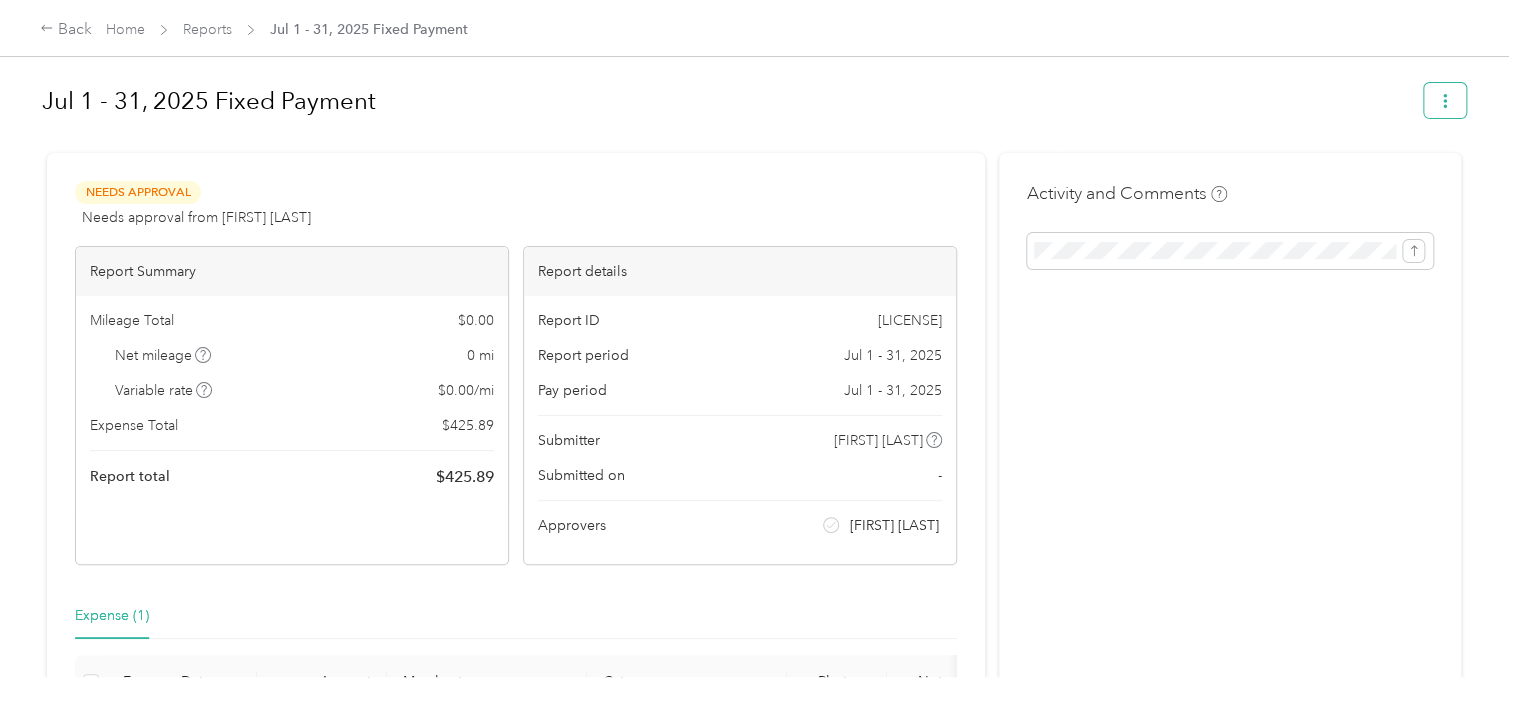 click at bounding box center [1445, 100] 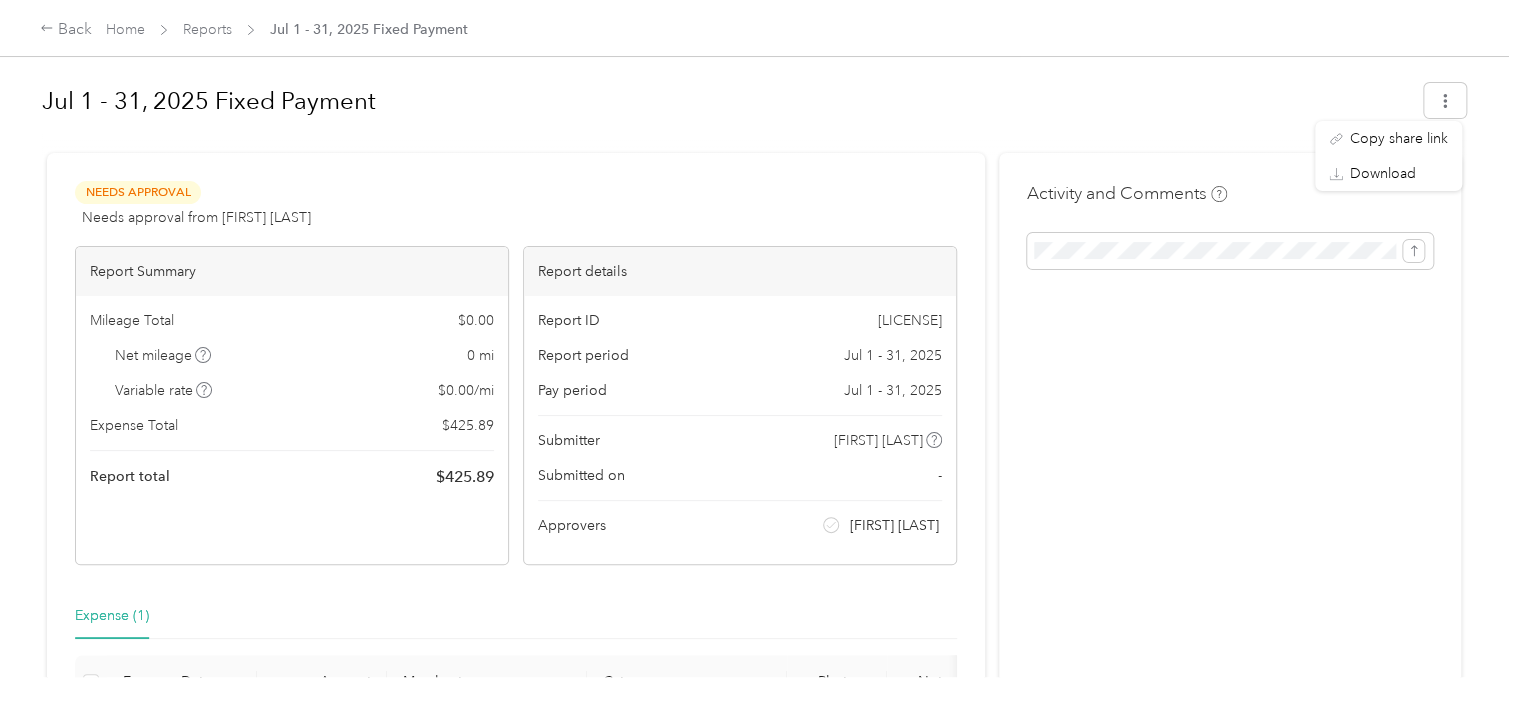 click on "Jul 1 - 31, 2025 Fixed Payment" at bounding box center (726, 101) 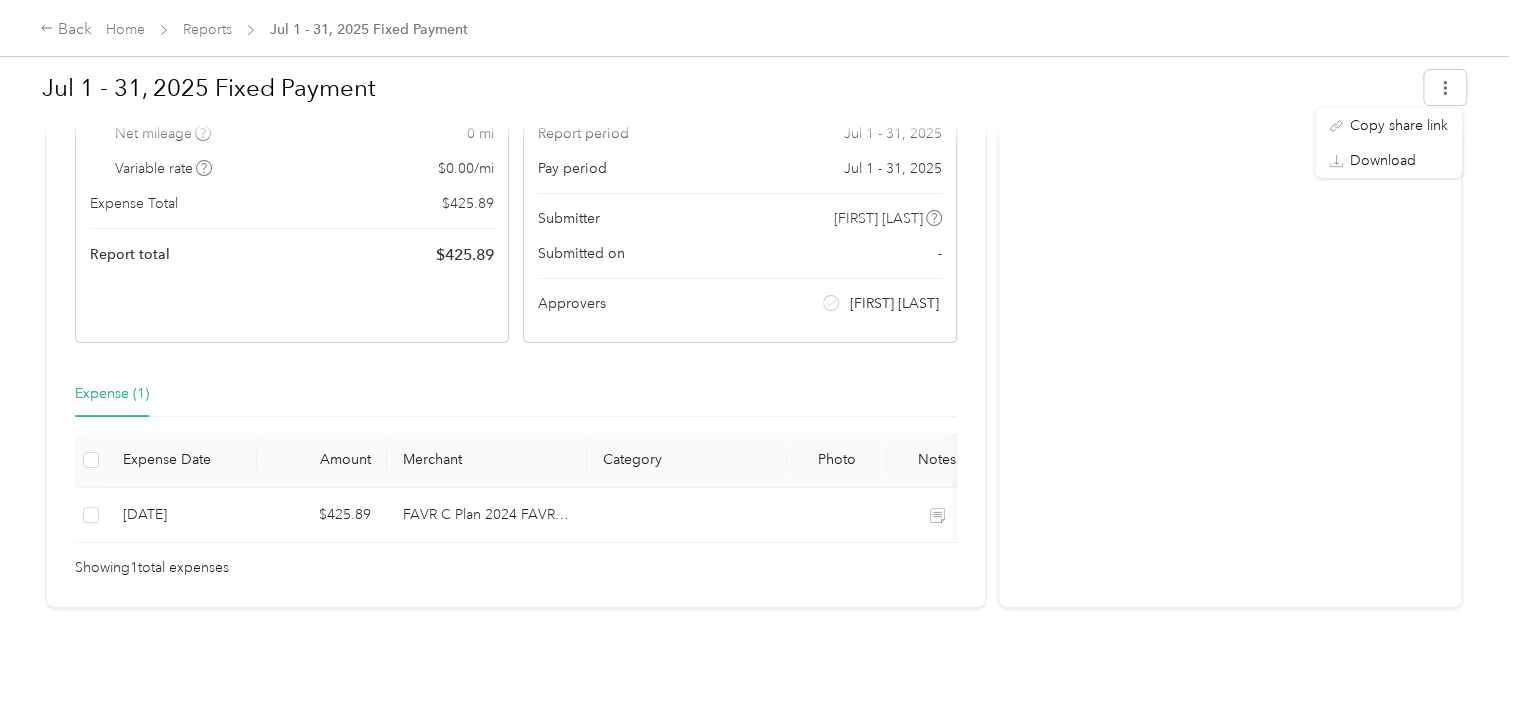 scroll, scrollTop: 0, scrollLeft: 0, axis: both 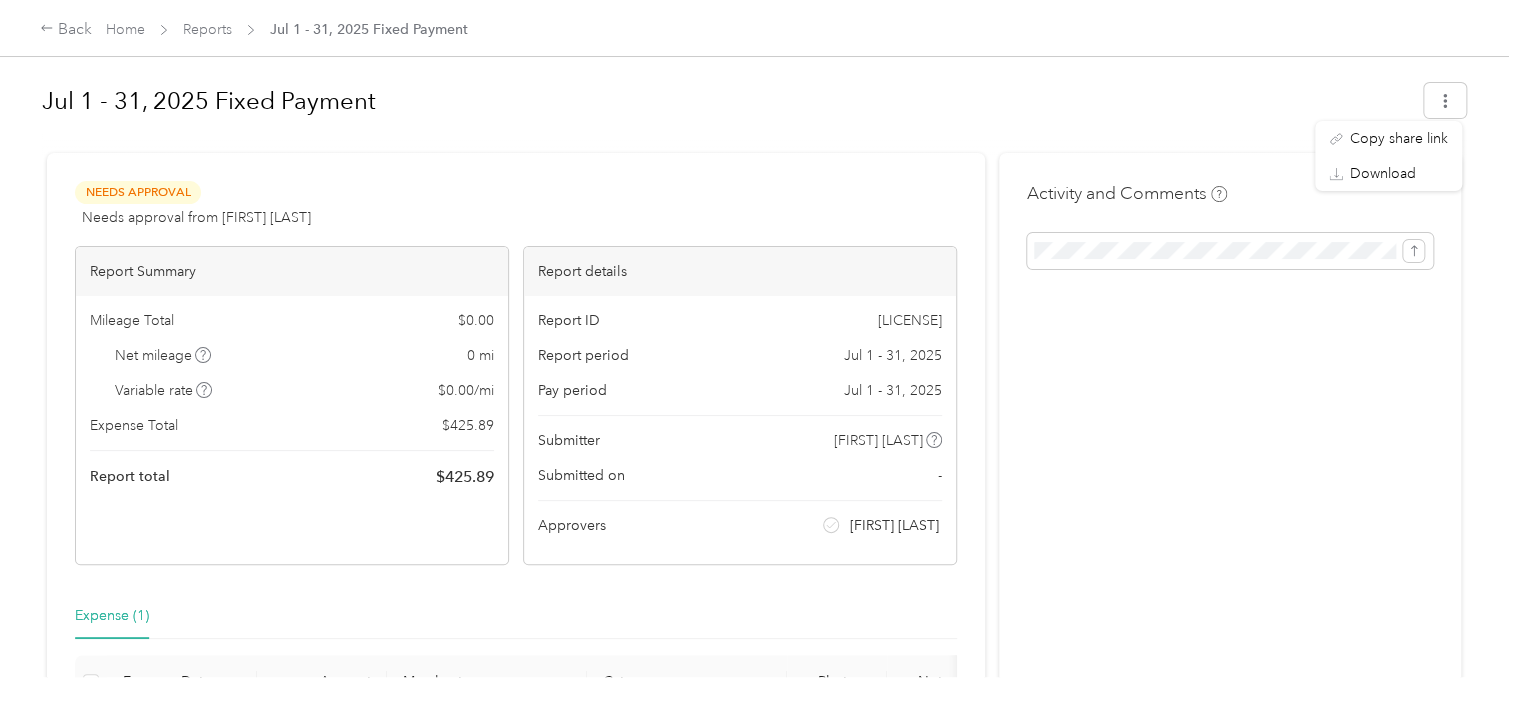 click on "Needs Approval Needs approval from [FIRST] [LAST] View  activity & comments" at bounding box center [516, 205] 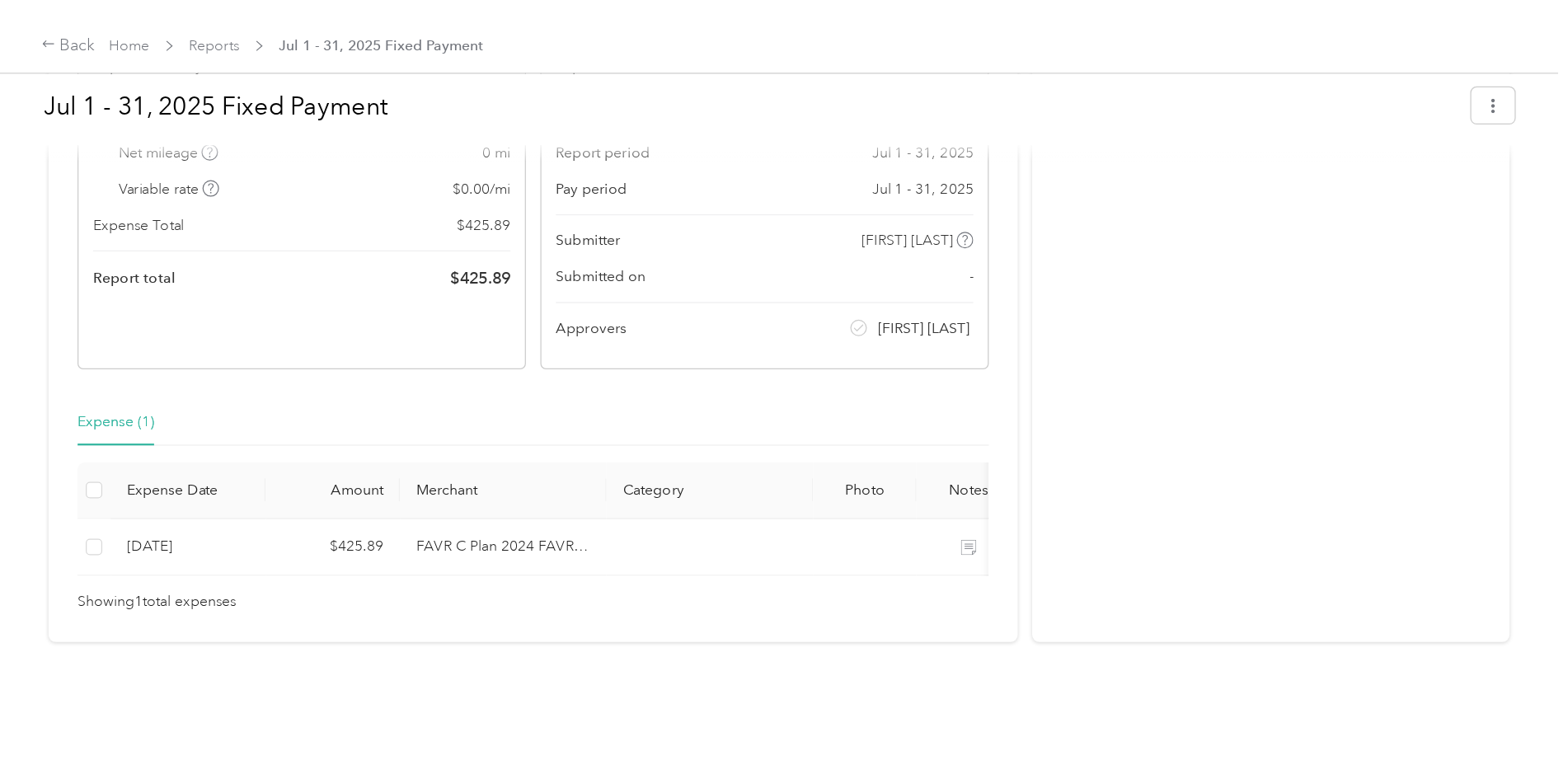 scroll, scrollTop: 0, scrollLeft: 0, axis: both 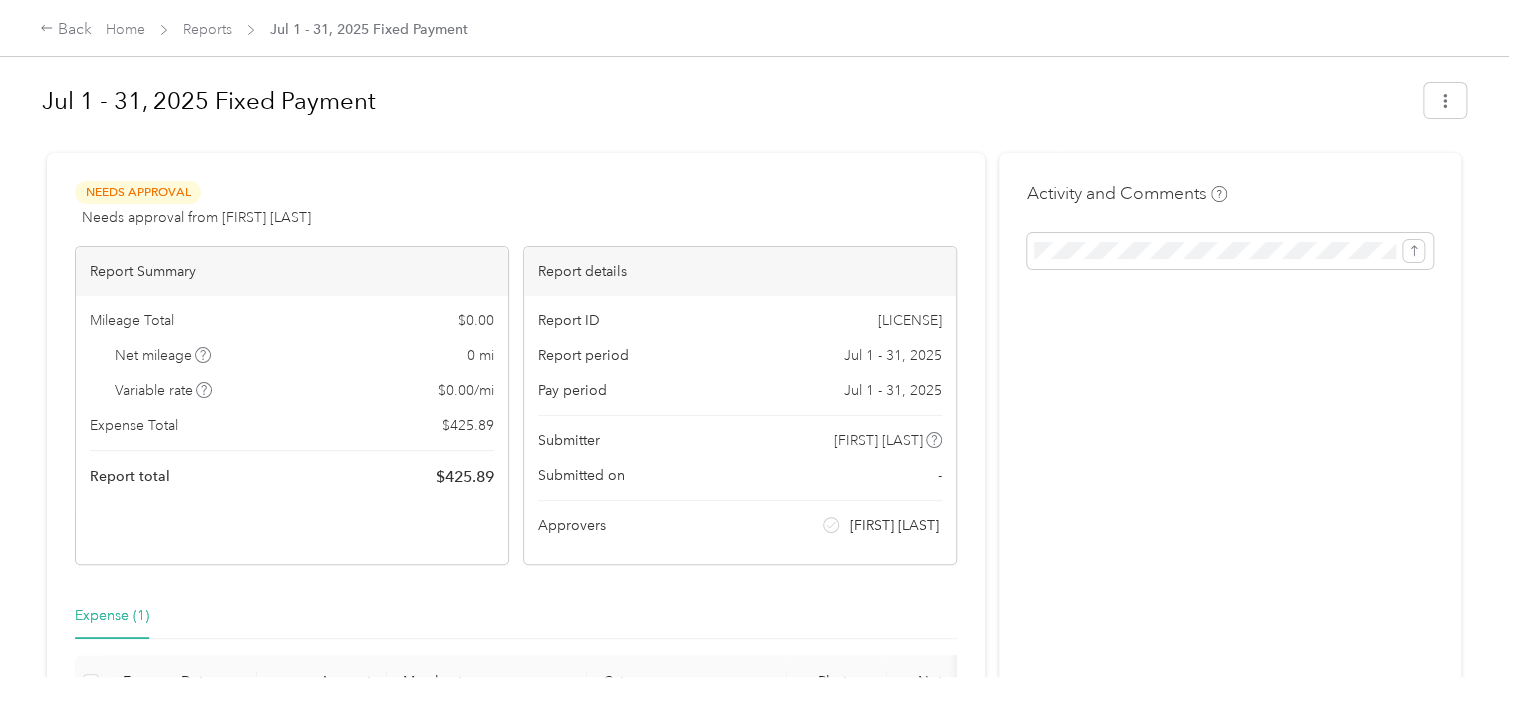 click on "Needs Approval Needs approval from [FIRST] [LAST] View  activity & comments" at bounding box center (516, 205) 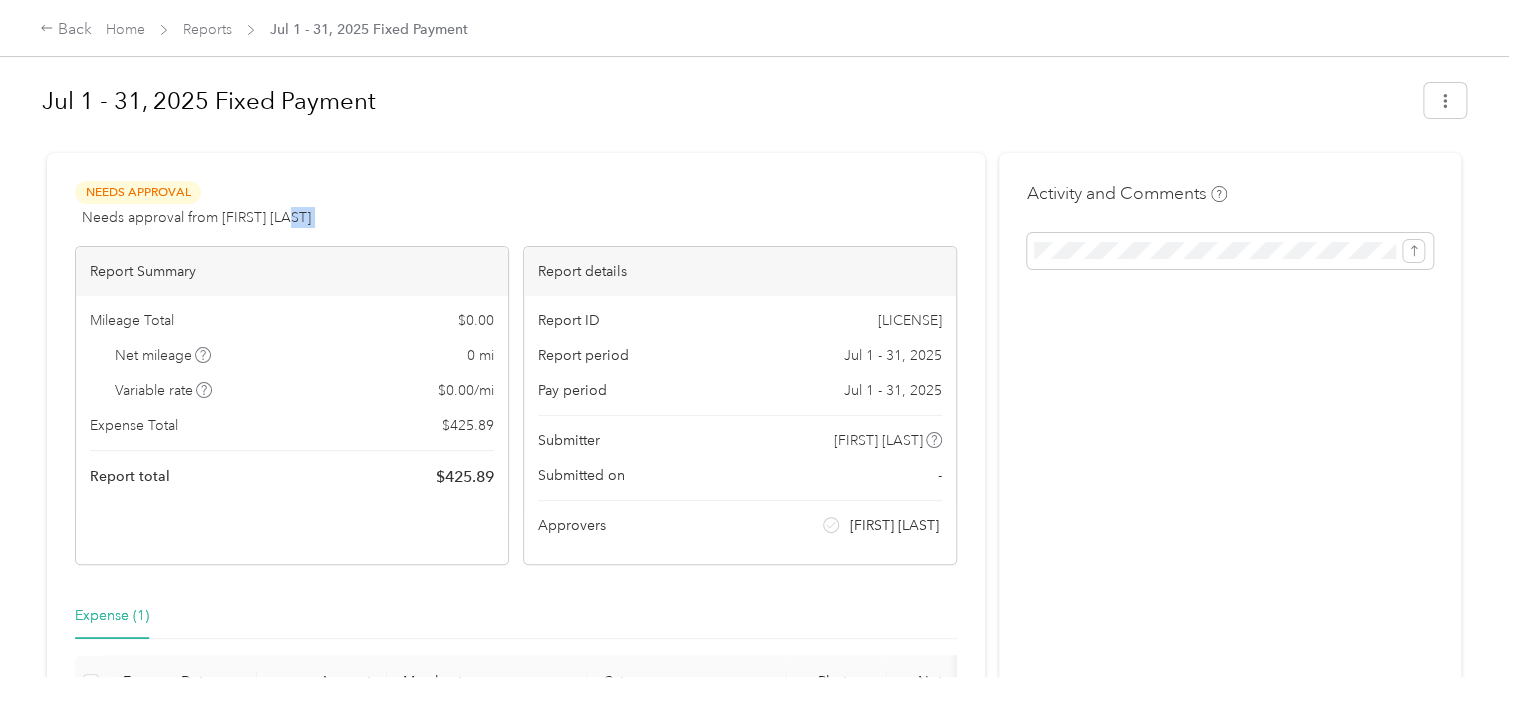 drag, startPoint x: 413, startPoint y: 0, endPoint x: 437, endPoint y: 196, distance: 197.46393 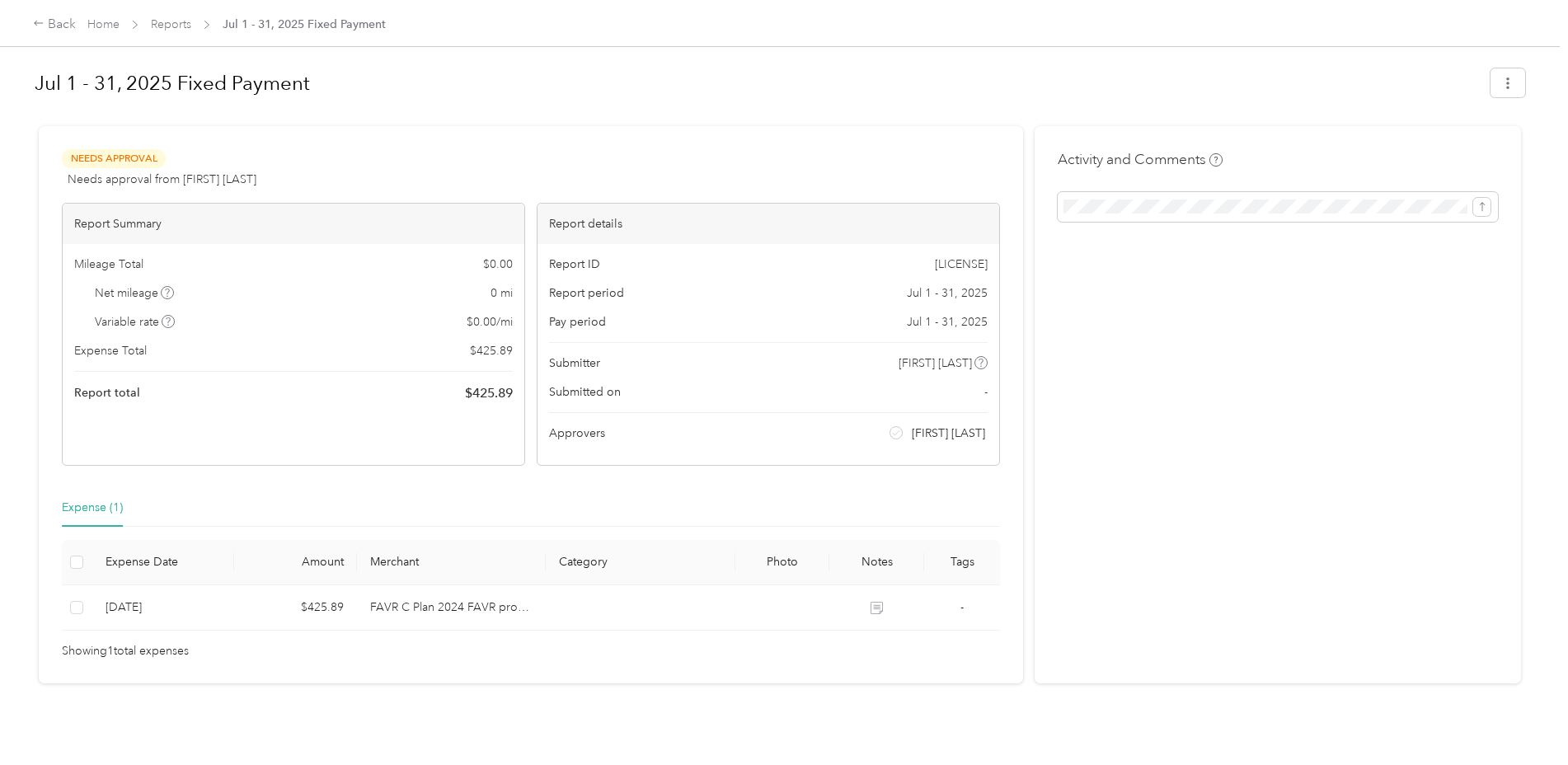 drag, startPoint x: 399, startPoint y: 73, endPoint x: 382, endPoint y: 72, distance: 17.029386 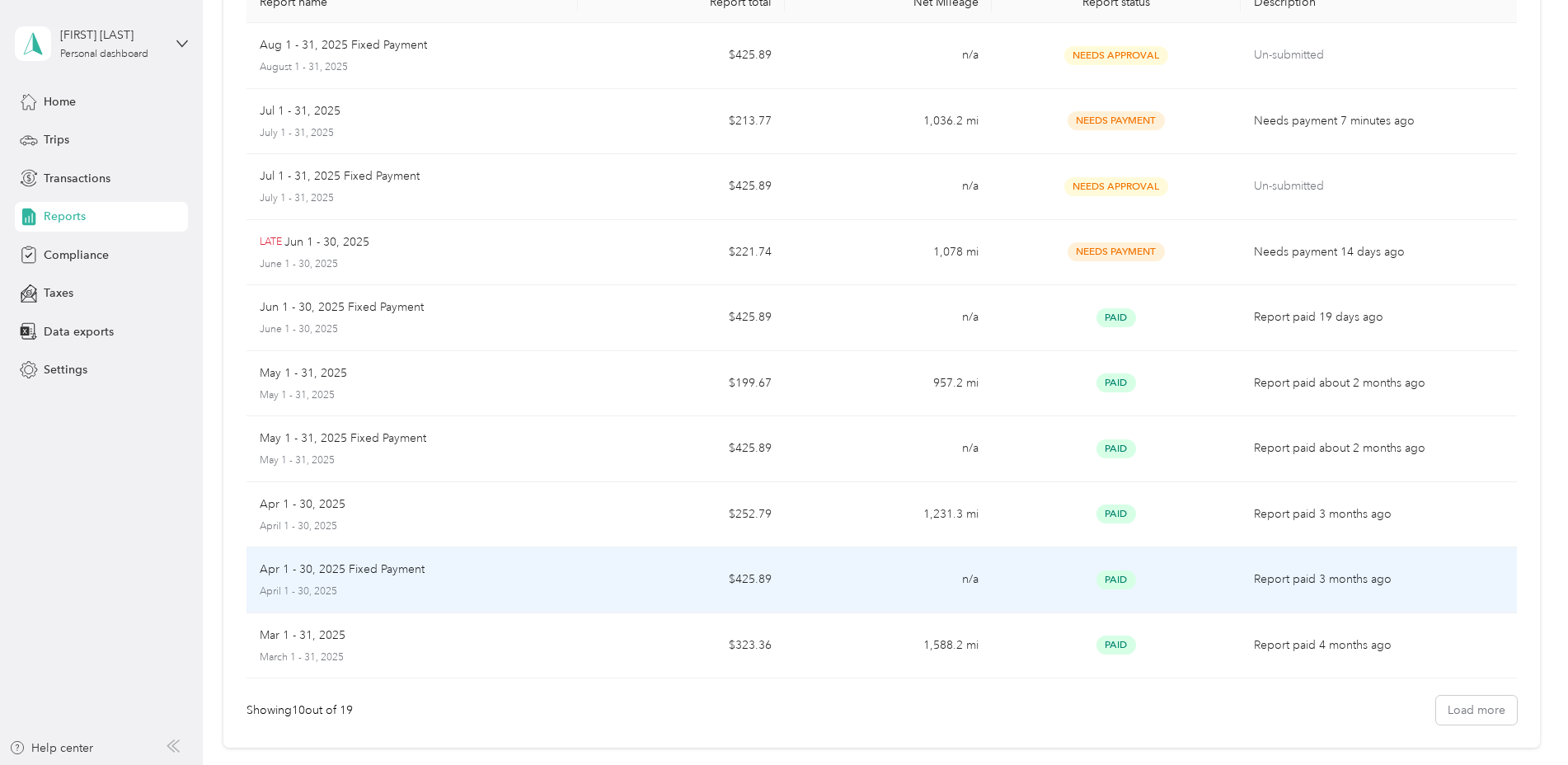 scroll, scrollTop: 304, scrollLeft: 0, axis: vertical 